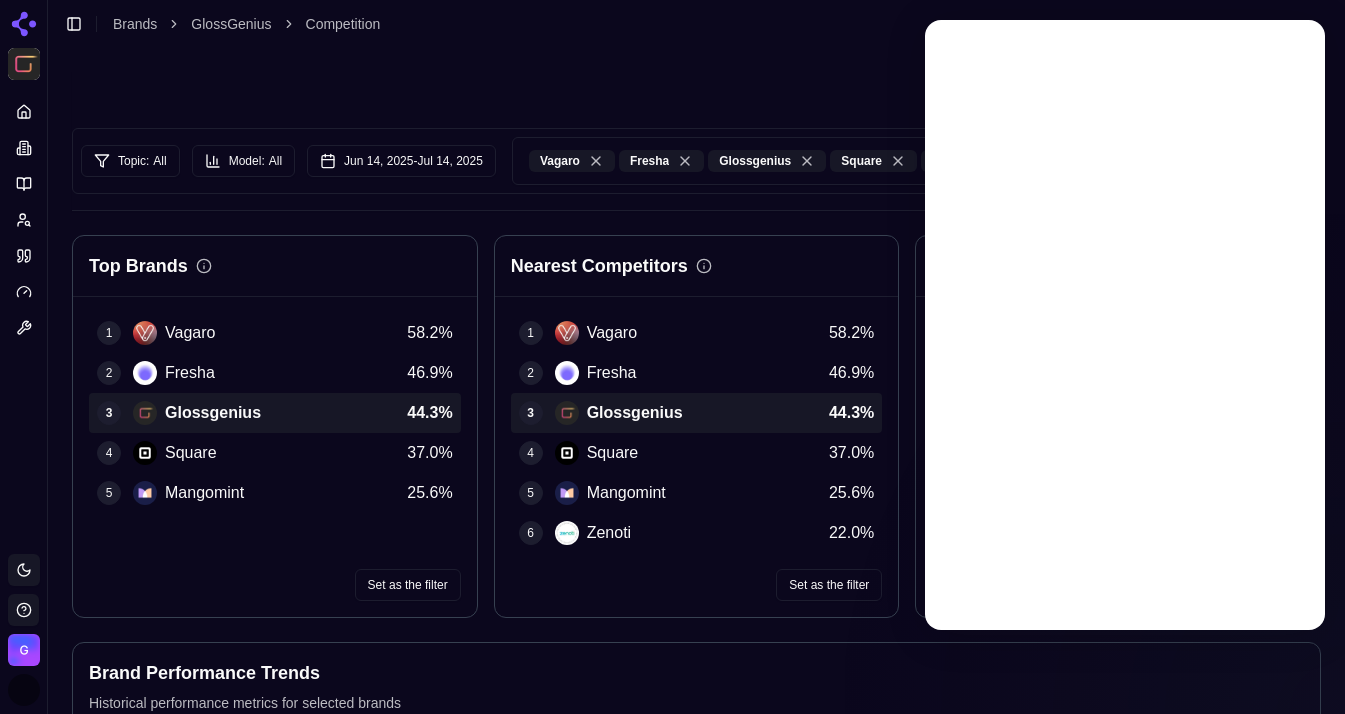 scroll, scrollTop: 0, scrollLeft: 0, axis: both 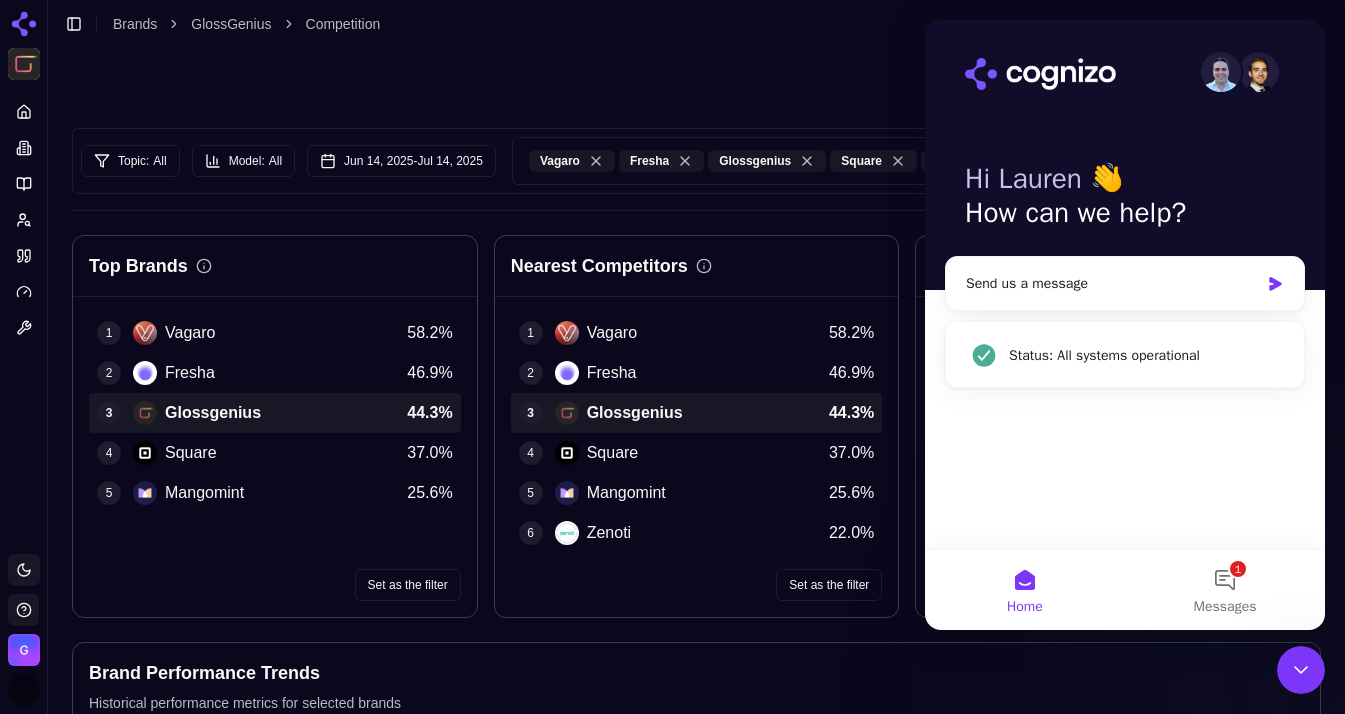 click 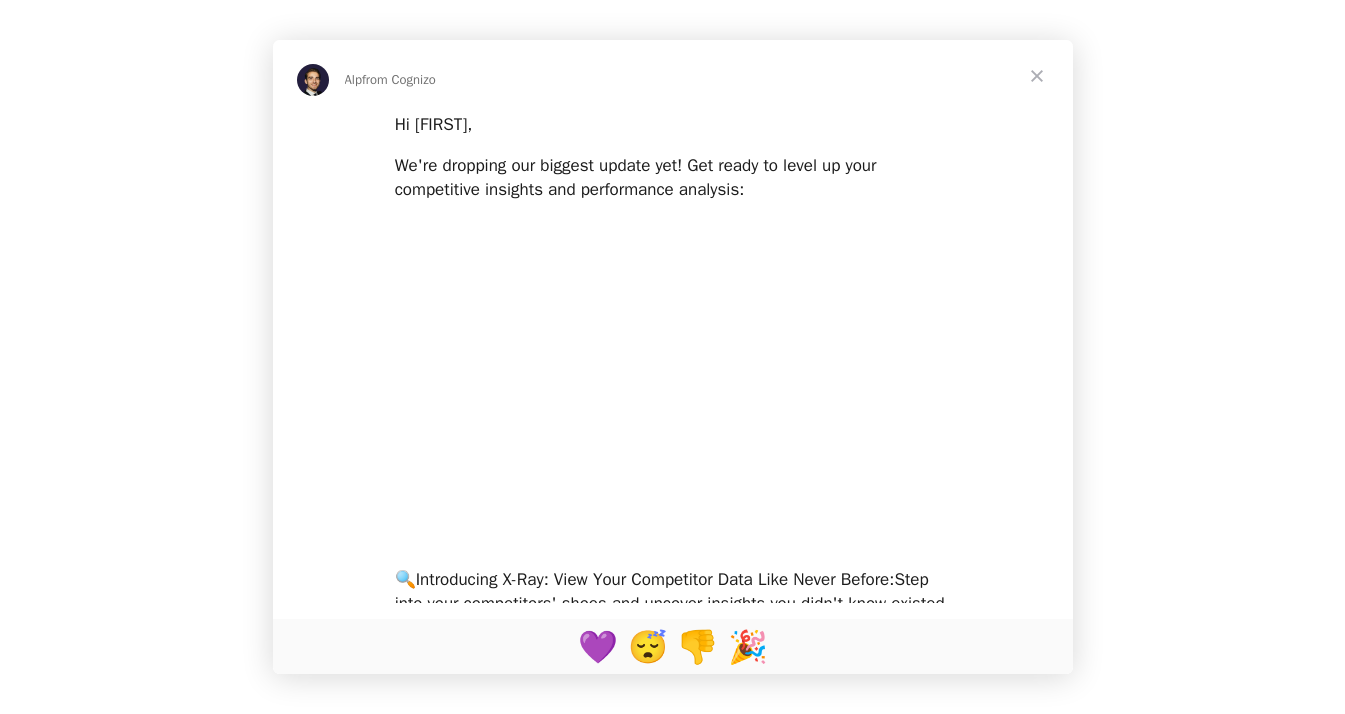 scroll, scrollTop: 0, scrollLeft: 0, axis: both 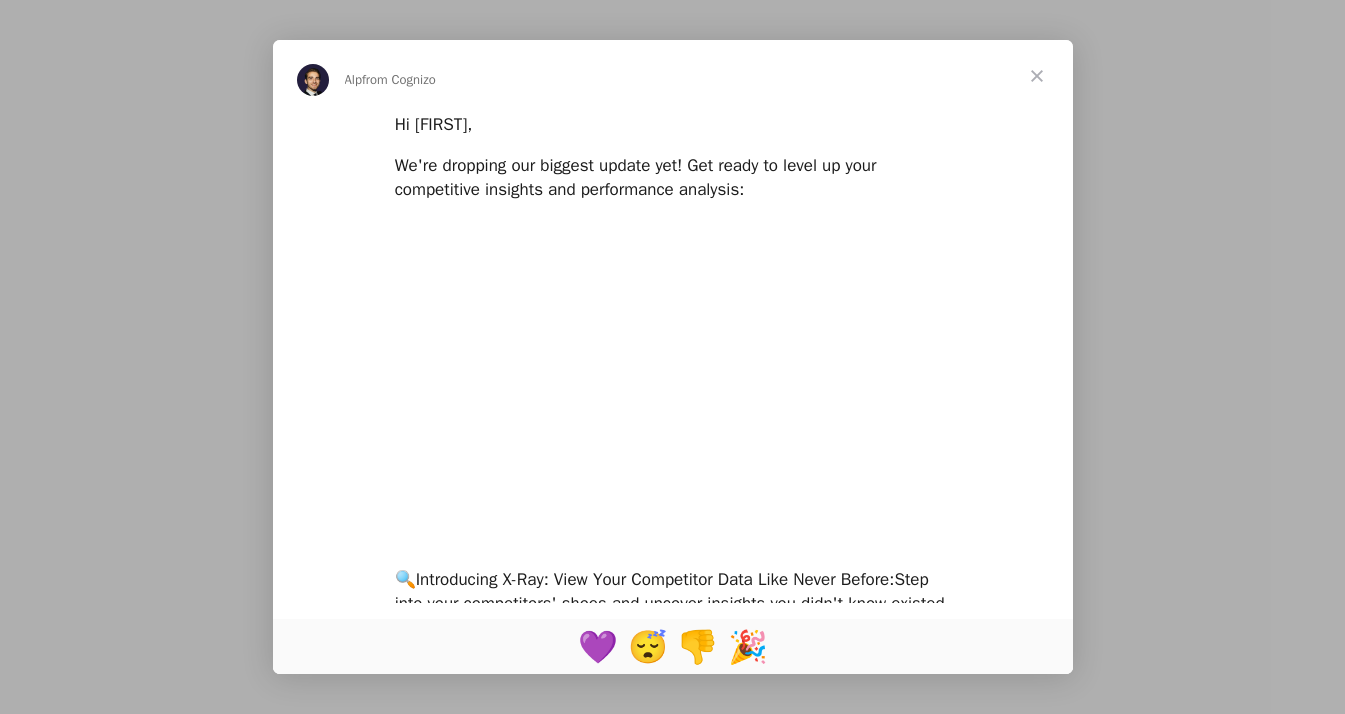 click at bounding box center (1037, 76) 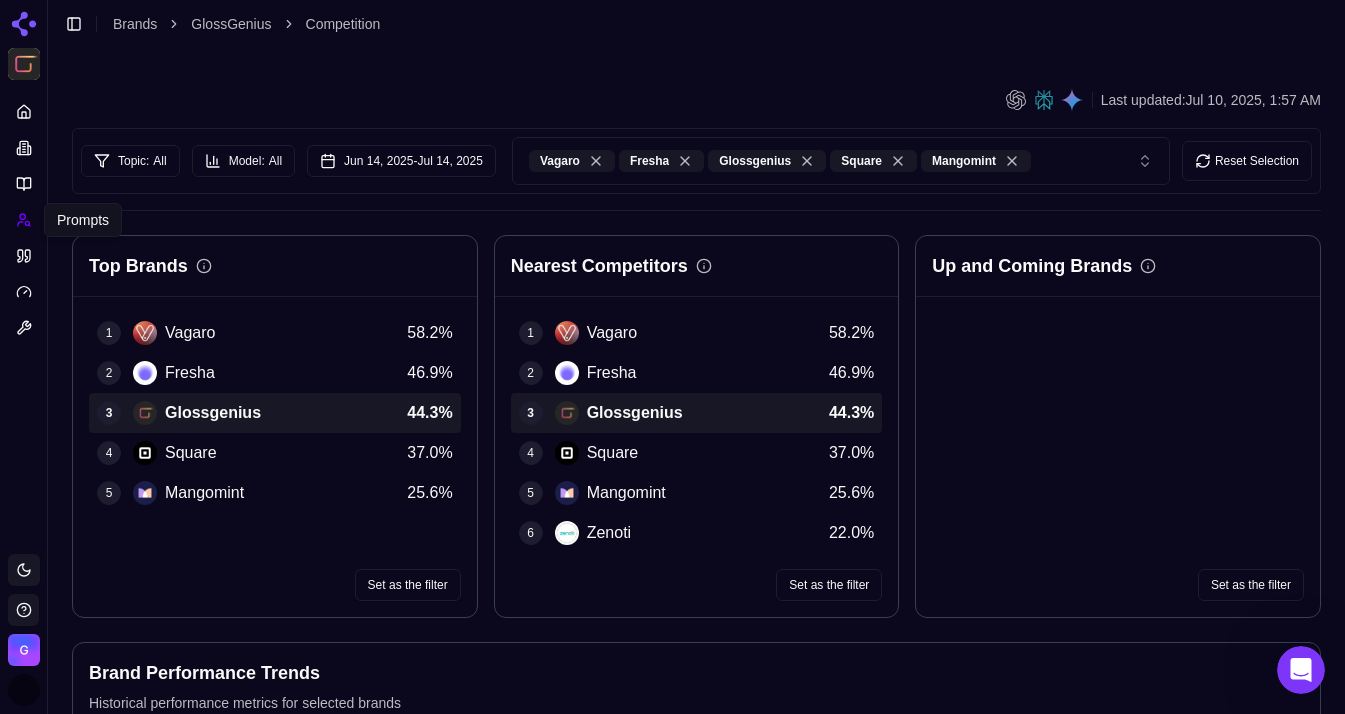 click 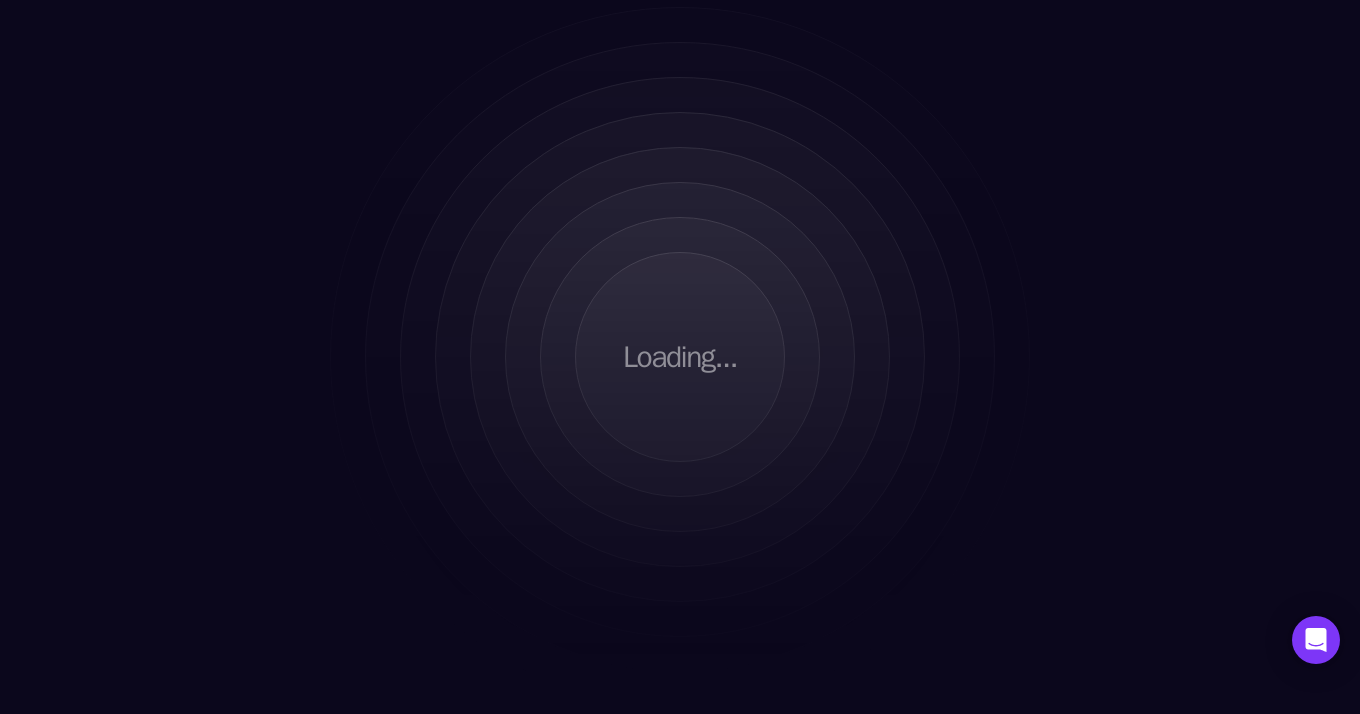 scroll, scrollTop: 0, scrollLeft: 0, axis: both 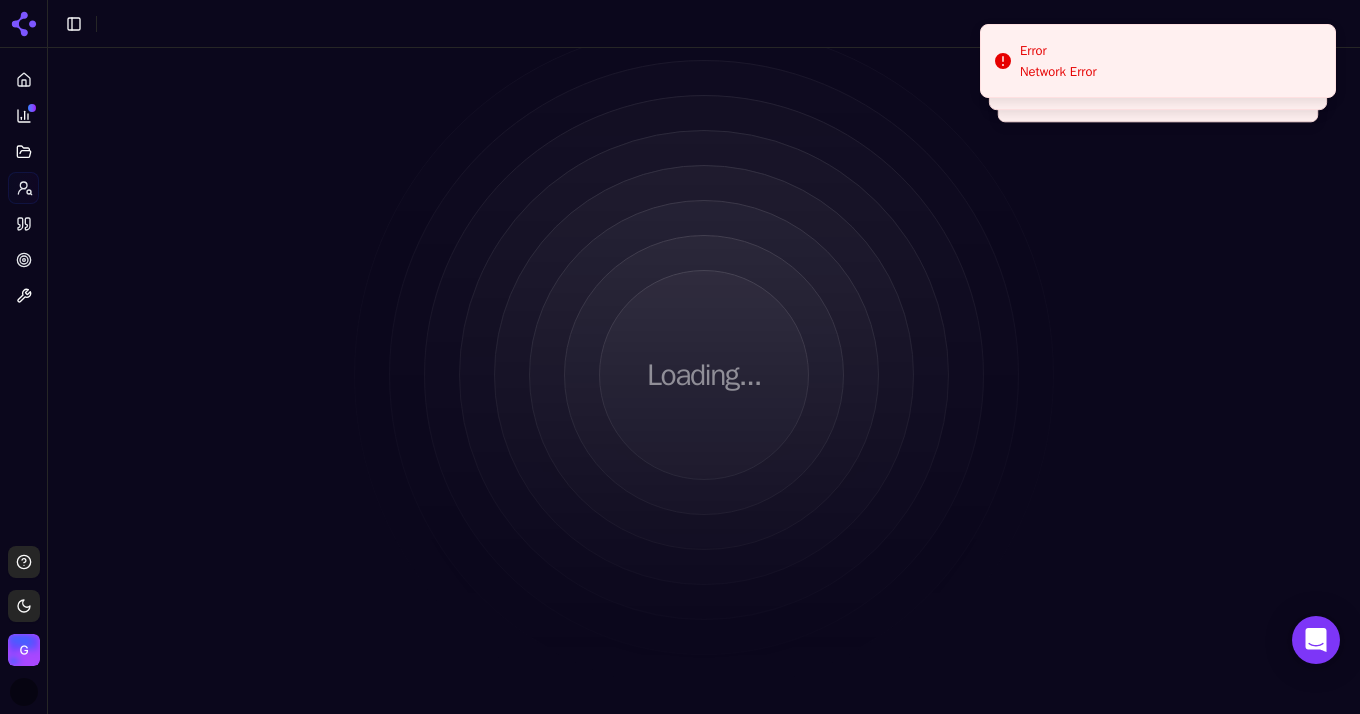 click 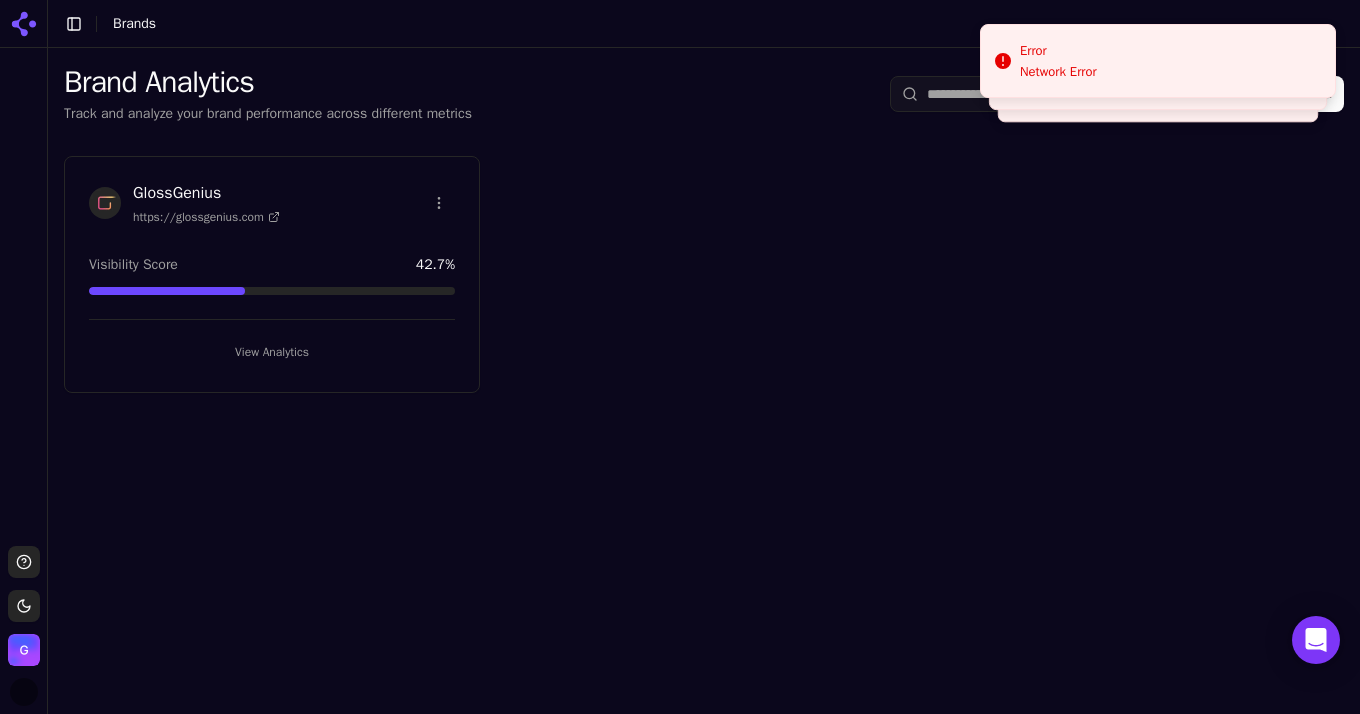 click on "View Analytics" at bounding box center [272, 352] 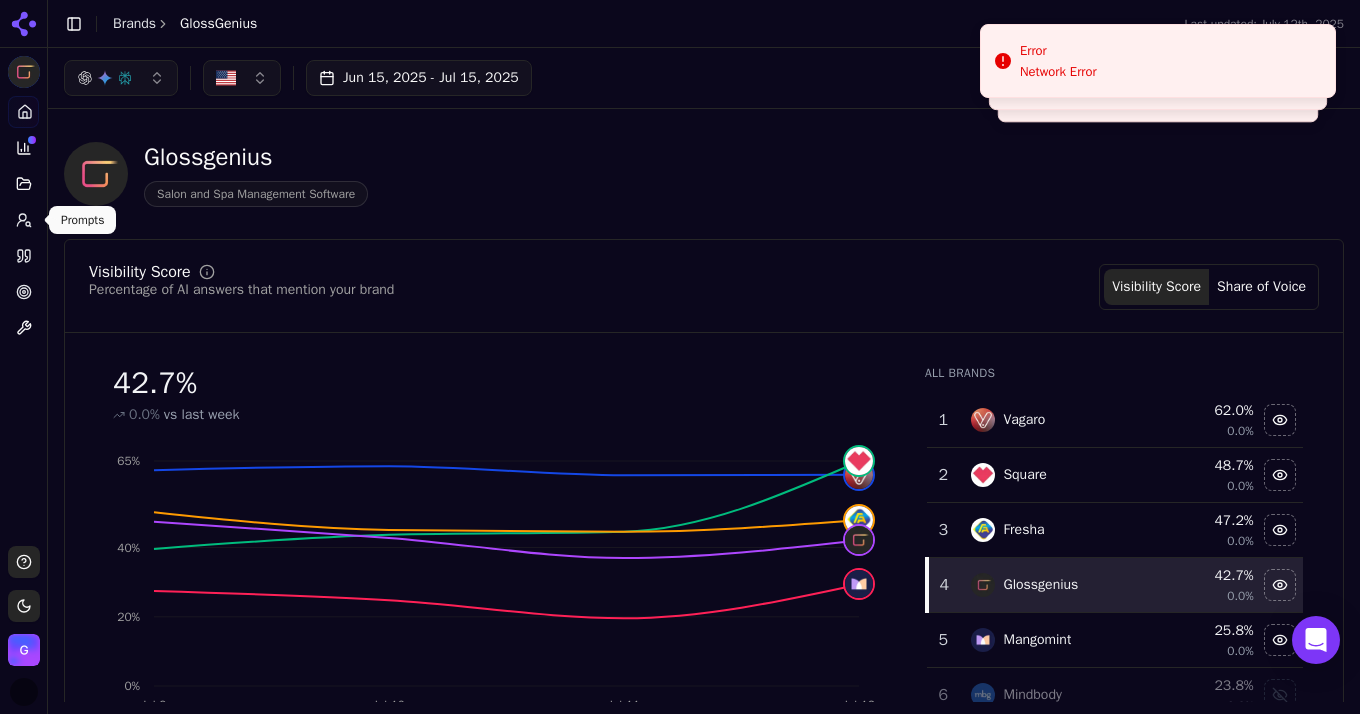 click 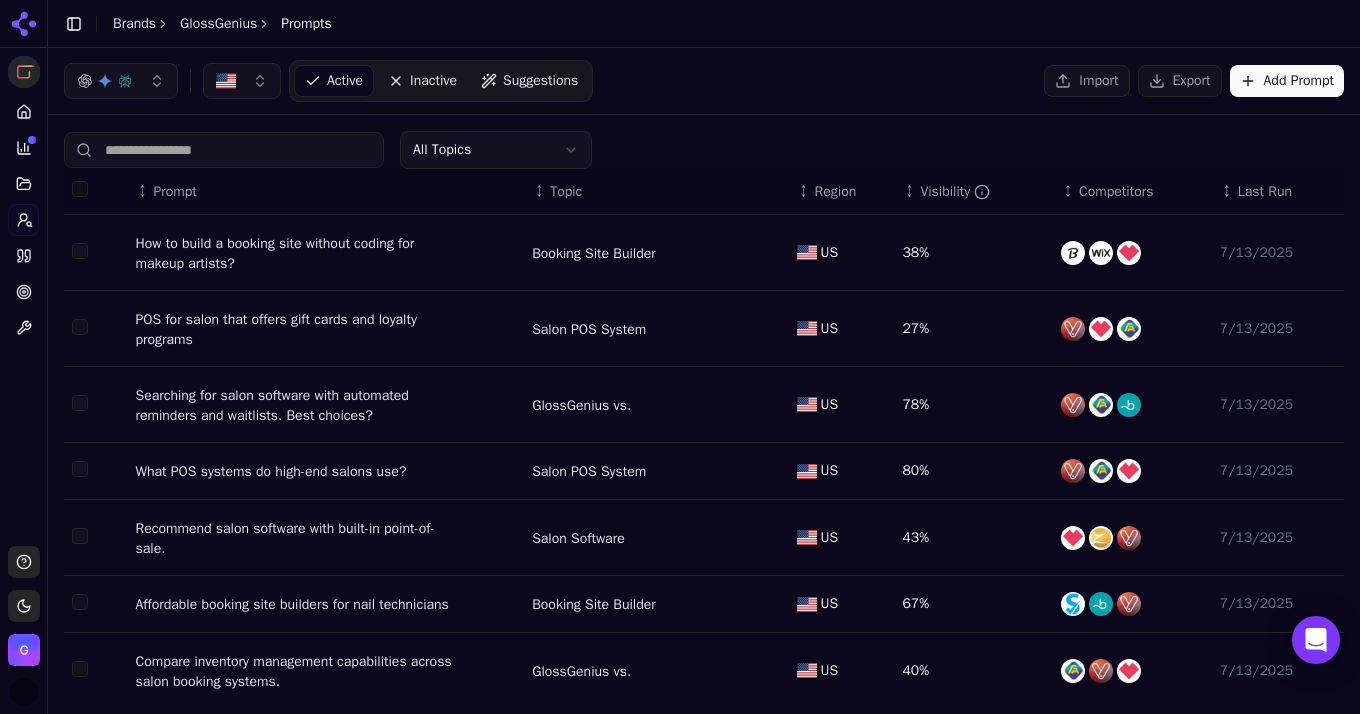 click at bounding box center (80, 189) 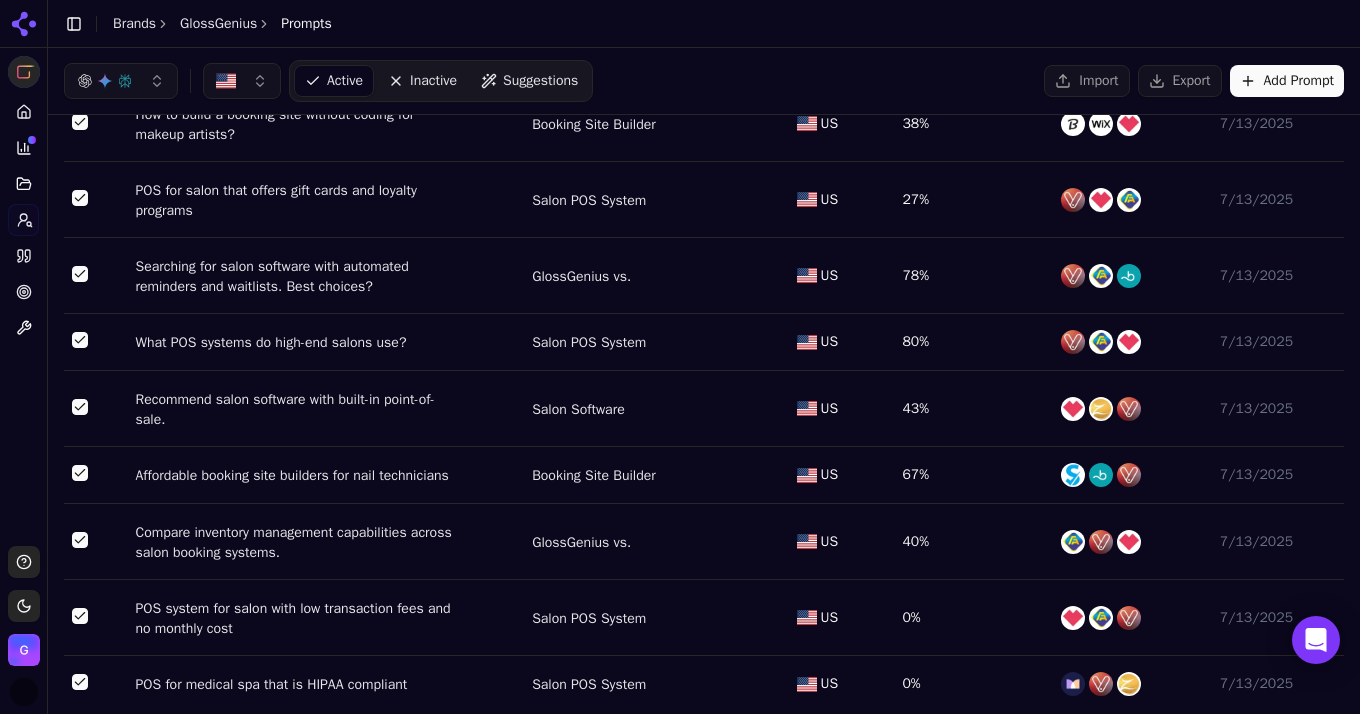 scroll, scrollTop: 0, scrollLeft: 0, axis: both 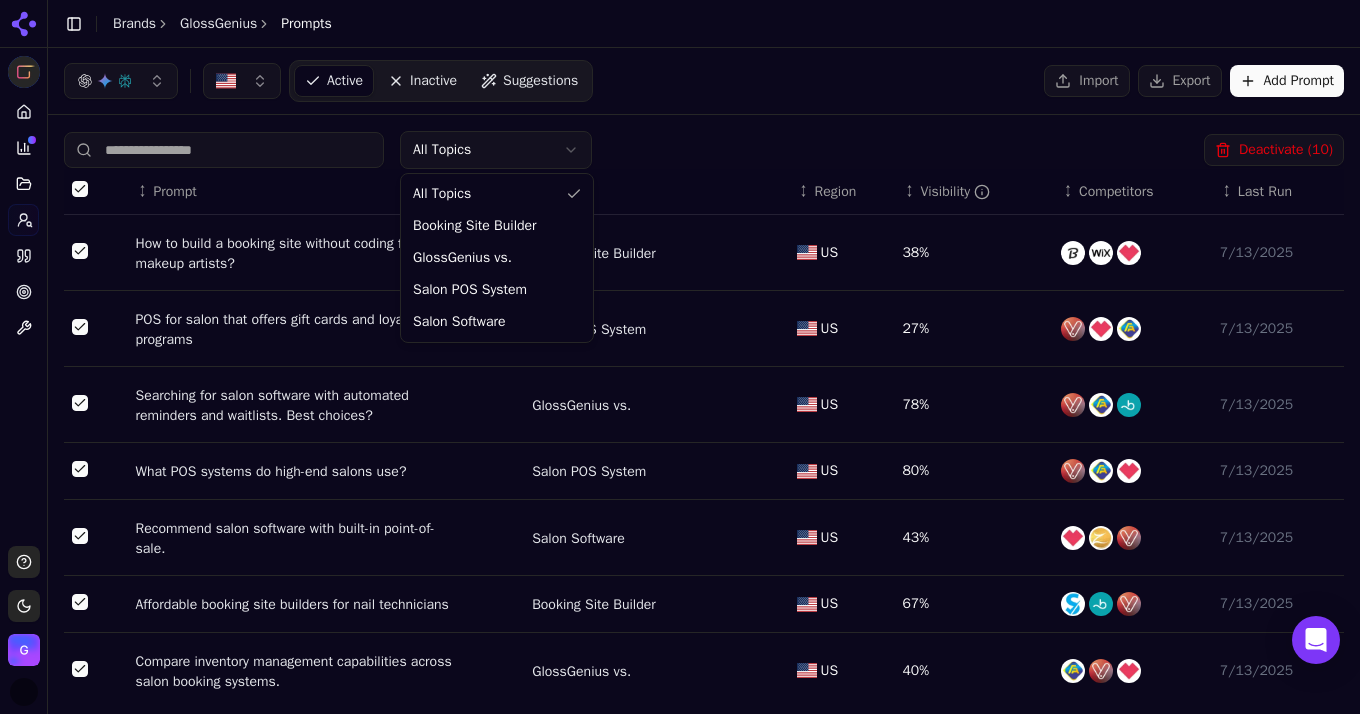 click on "GlossGenius Platform Home Competition Topics Prompts Citations Optimize Toolbox Support Toggle theme GlossGenius   Toggle Sidebar Brands GlossGenius Prompts Active Inactive Suggestions Import Export Add Prompt All Topics Deactivate ( [NUMBER] )  ↕ Prompt  ↕ Topic  ↕ Region  ↕ Visibility  ↕ Competitors  ↕ Last Run How to build a booking site without coding for makeup artists? Booking Site Builder [REGION] [PERCENT]% [DATE] POS for salon that offers gift cards and loyalty programs Salon POS System [REGION] [PERCENT]% [DATE] Searching for salon software with automated reminders and waitlists. Best choices? GlossGenius vs.  [REGION] [PERCENT]% [DATE] What POS systems do high-end salons use? Salon POS System [REGION] [PERCENT]% [DATE] Recommend salon software with built-in point-of-sale. Salon Software [REGION] [PERCENT]% [DATE] Affordable booking site builders for nail technicians Booking Site Builder [REGION] [PERCENT]% [DATE] Compare inventory management capabilities across salon booking systems. GlossGenius vs.  [REGION] [PERCENT]% [DATE] Salon POS System [REGION] [PERCENT]% [DATE]" at bounding box center (680, 357) 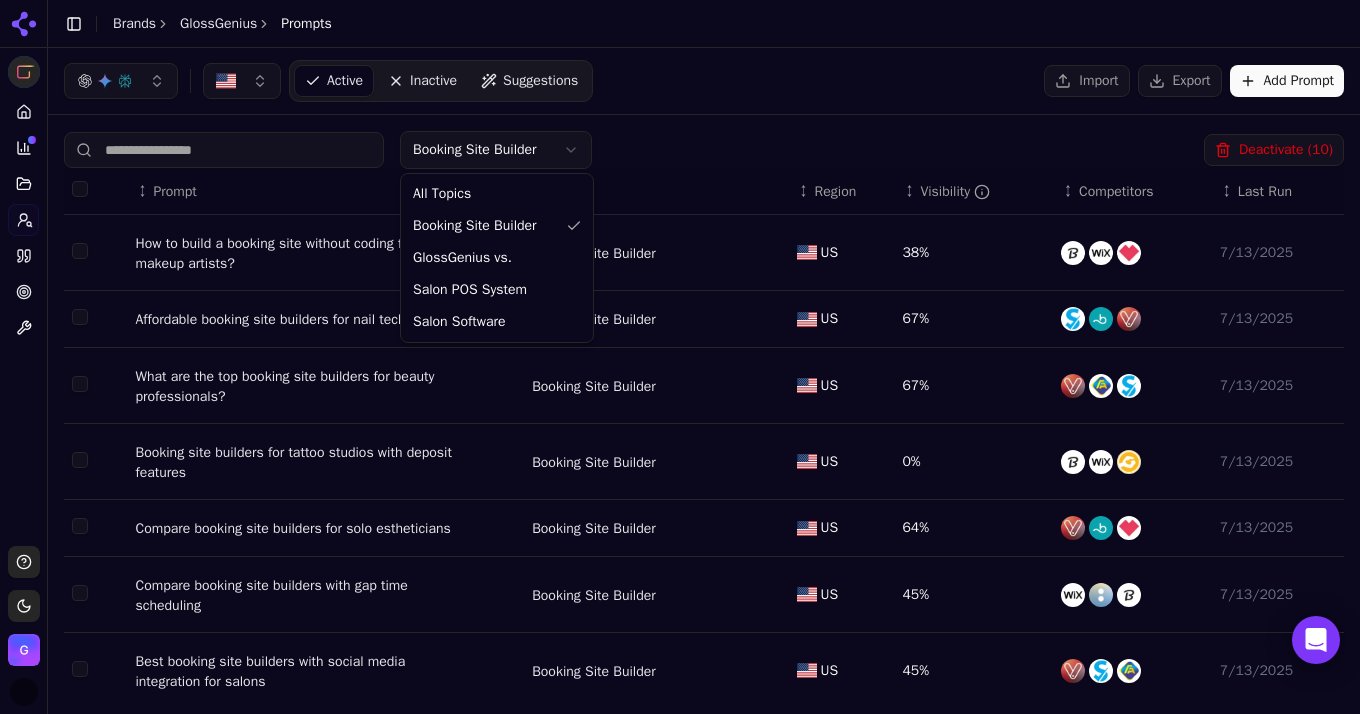 click on "GlossGenius Platform Home Competition Topics Prompts Citations Optimize Toolbox Support Toggle theme GlossGenius   Toggle Sidebar Brands GlossGenius Prompts Active Inactive Suggestions Import Export Add Prompt GlossGenius vs.   ↕ Prompt  ↕ Topic  ↕ Region  ↕ Visibility  ↕ Competitors  ↕ Last Run Compare user reviews of spa management platforms for lash technicians. GlossGenius vs.  [REGION] [PERCENT]% [DATE] Compare features of leading beauty business tools for solo practitioners. GlossGenius vs.  [REGION] [PERCENT]% [DATE] What are the best medical spa software options with inventory tracking? GlossGenius vs.  [REGION] [PERCENT]% [DATE] Compare top spa management platforms for payment processing fees. GlossGenius vs.  [REGION] [PERCENT]% [DATE] What are the top-rated salon platforms with built-in marketing tools? GlossGenius vs.  [REGION] [PERCENT]% [DATE] Looking for all-in-one software for barbershops. What should I consider? GlossGenius vs.  [REGION] [PERCENT]% [DATE] Which salon software offers the best value for independent stylists? [REGION] [PERCENT]% [DATE]" at bounding box center (680, 357) 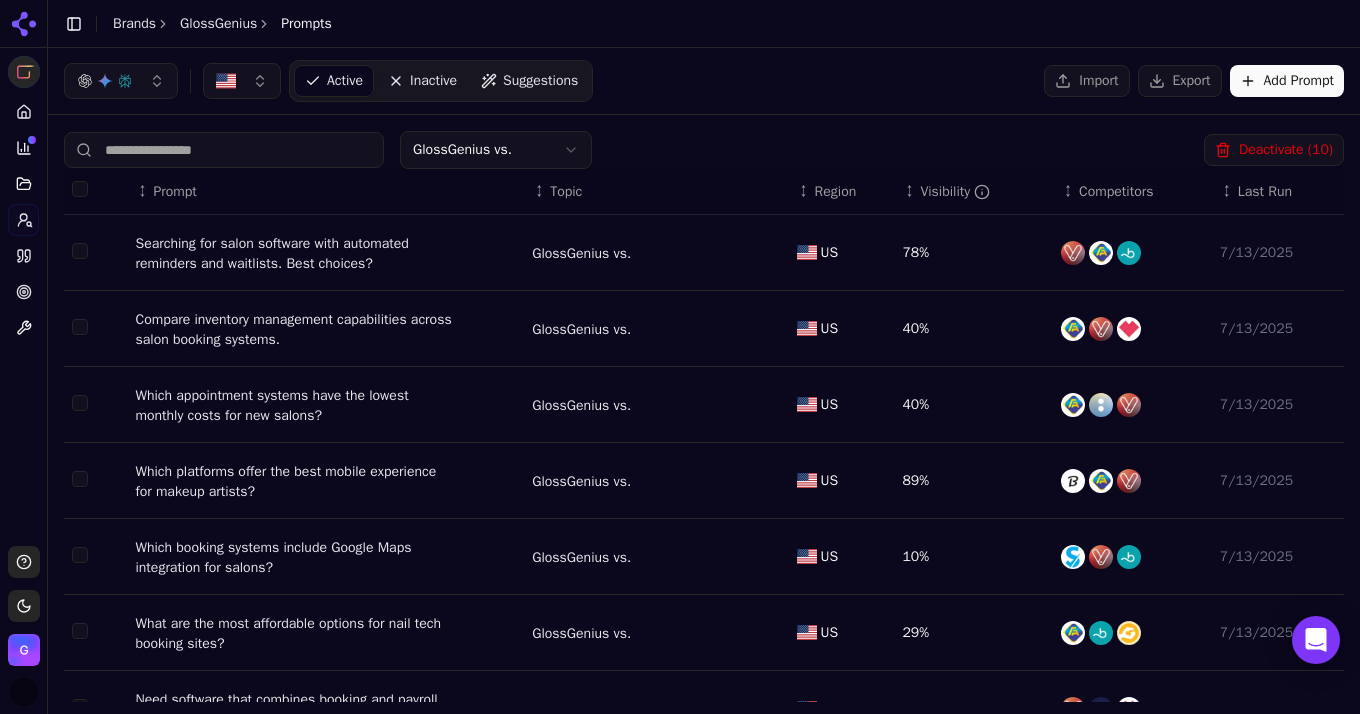 click on "GlossGenius Platform Home Competition Topics Prompts Citations Optimize Toolbox Support Toggle theme GlossGenius   Toggle Sidebar Brands GlossGenius Prompts Active Inactive Suggestions Import Export Add Prompt GlossGenius vs.  Deactivate ( [NUMBER] )  ↕ Prompt  ↕ Topic  ↕ Region  ↕ Visibility  ↕ Competitors  ↕ Last Run Searching for salon software with automated reminders and waitlists. Best choices? GlossGenius vs.  [REGION] [PERCENT]% [DATE] Compare inventory management capabilities across salon booking systems. GlossGenius vs.  [REGION] [PERCENT]% [DATE] Which appointment systems have the lowest monthly costs for new salons? GlossGenius vs.  [REGION] [PERCENT]% [DATE] Which platforms offer the best mobile experience for makeup artists? GlossGenius vs.  [REGION] [PERCENT]% [DATE] Which booking systems include Google Maps integration for salons? GlossGenius vs.  [REGION] [PERCENT]% [DATE] What are the most affordable options for nail tech booking sites? GlossGenius vs.  [REGION] [PERCENT]% [DATE] GlossGenius vs.  [REGION] [PERCENT]% [DATE] GlossGenius vs.  [REGION] [PERCENT]% [DATE]" at bounding box center (680, 357) 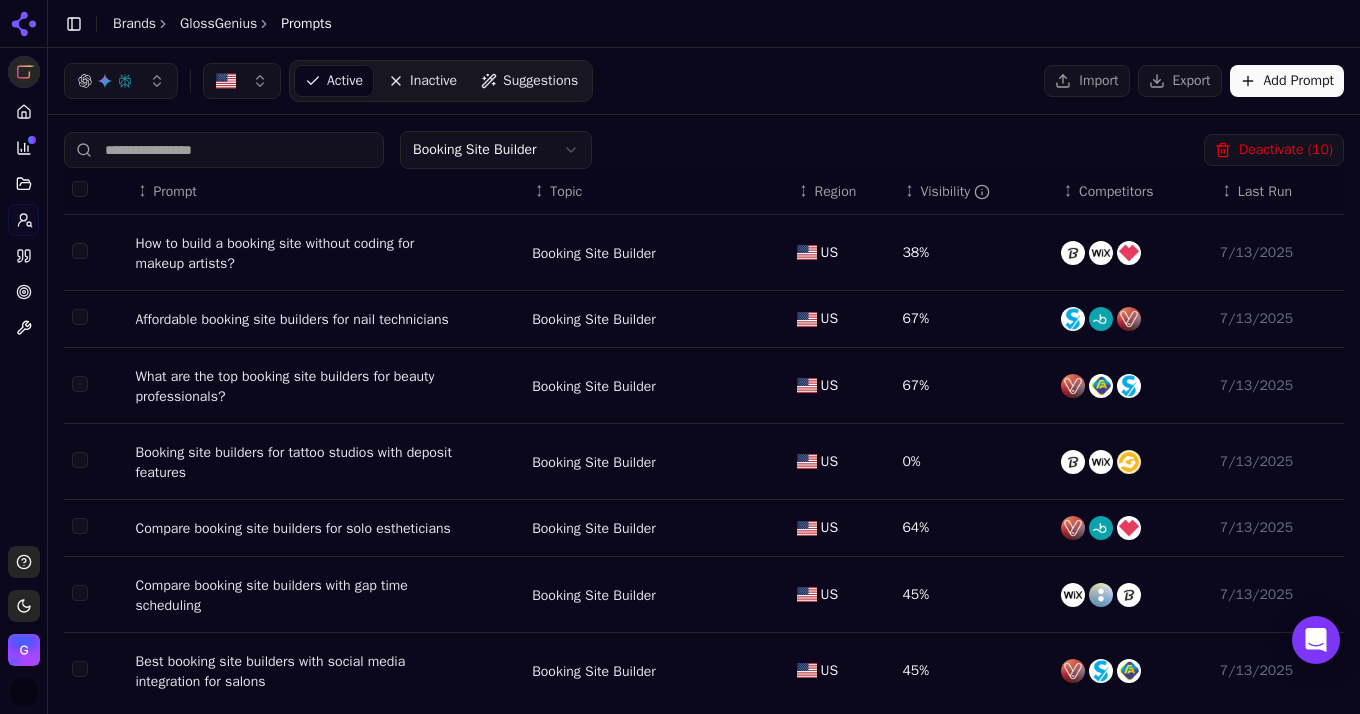 click at bounding box center (80, 189) 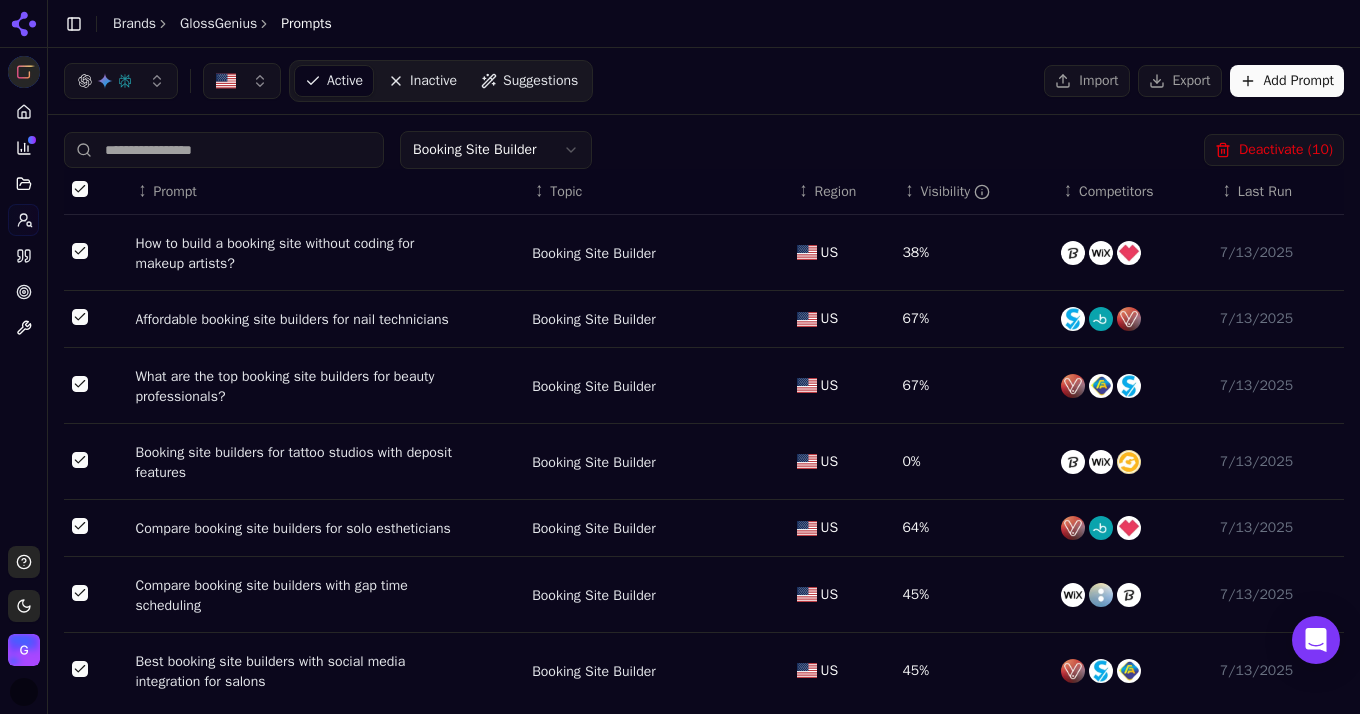 scroll, scrollTop: 336, scrollLeft: 0, axis: vertical 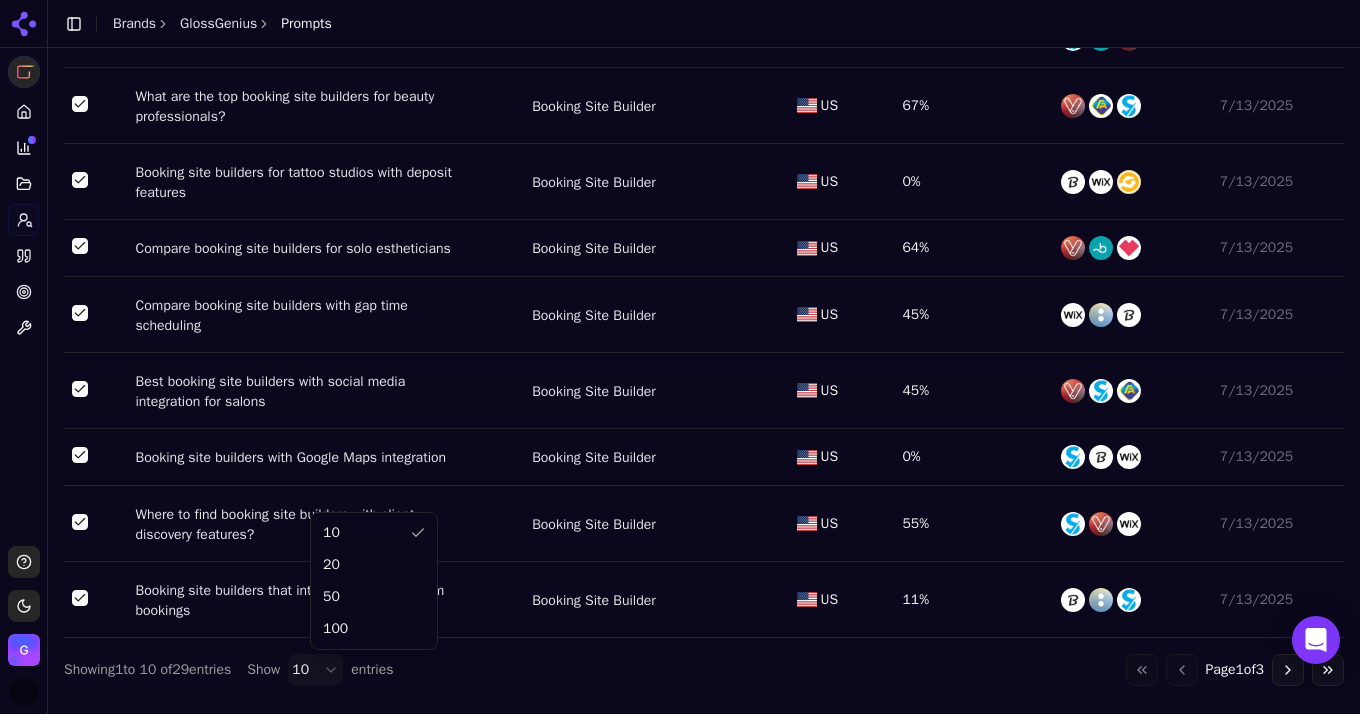 click on "GlossGenius Platform Home Competition Topics Prompts Citations Optimize Toolbox Support Toggle theme GlossGenius   Toggle Sidebar Brands GlossGenius Prompts Active Inactive Suggestions Import Export Add Prompt GlossGenius vs.   ↕ Prompt  ↕ Topic  ↕ Region  ↕ Visibility  ↕ Competitors  ↕ Last Run Compare user reviews of spa management platforms for lash technicians. GlossGenius vs.  [REGION] [PERCENT]% [DATE] Compare features of leading beauty business tools for solo practitioners. GlossGenius vs.  [REGION] [PERCENT]% [DATE] What are the best medical spa software options with inventory tracking? GlossGenius vs.  [REGION] [PERCENT]% [DATE] Compare top spa management platforms for payment processing fees. GlossGenius vs.  [REGION] [PERCENT]% [DATE] What are the top-rated salon platforms with built-in marketing tools? GlossGenius vs.  [REGION] [PERCENT]% [DATE] Looking for all-in-one software for barbershops. What should I consider? GlossGenius vs.  [REGION] [PERCENT]% [DATE] Which salon software offers the best value for independent stylists? [REGION] [PERCENT]% [DATE]" at bounding box center (680, 357) 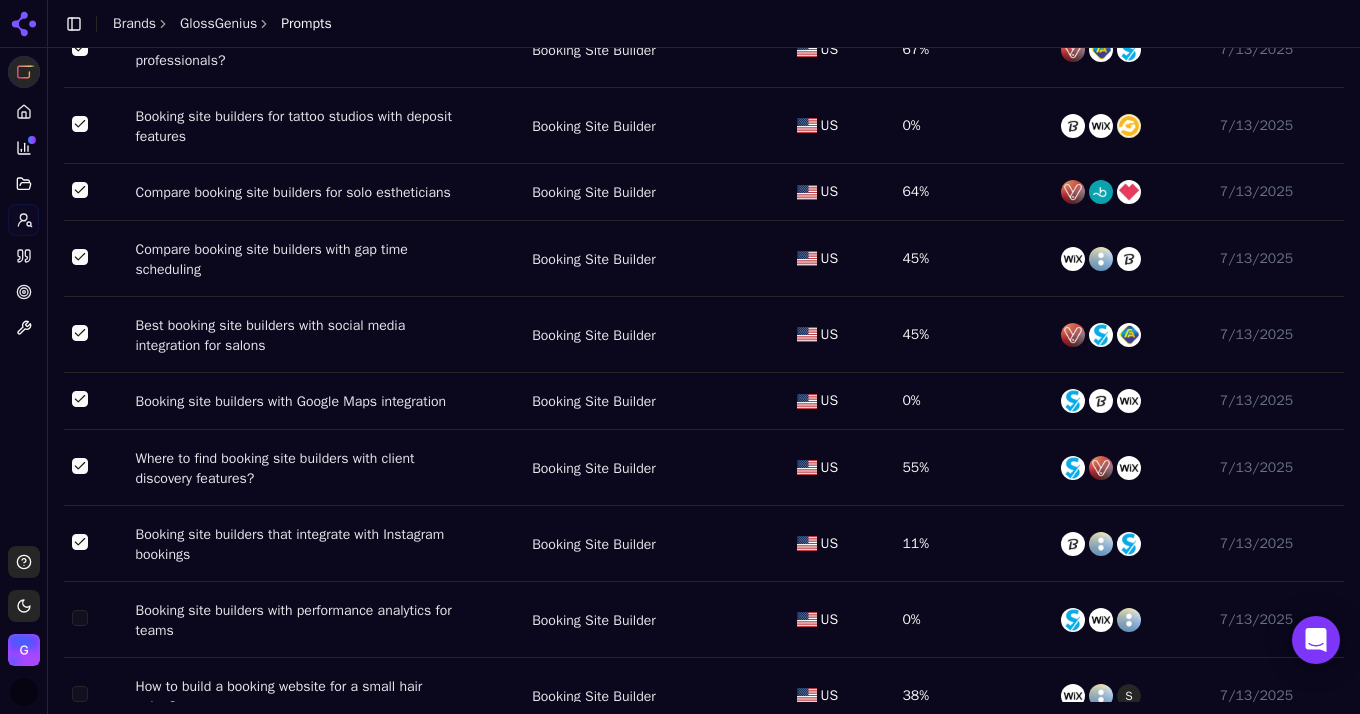 scroll, scrollTop: 0, scrollLeft: 0, axis: both 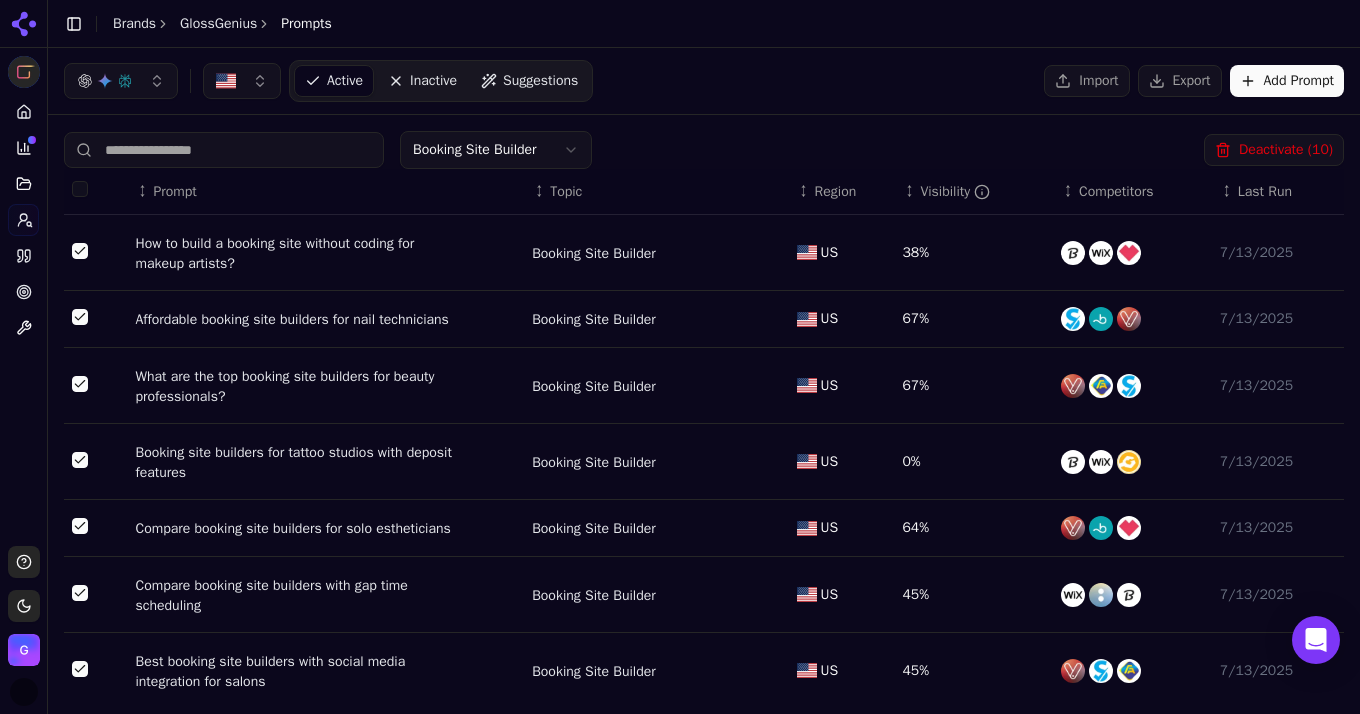 click at bounding box center (80, 189) 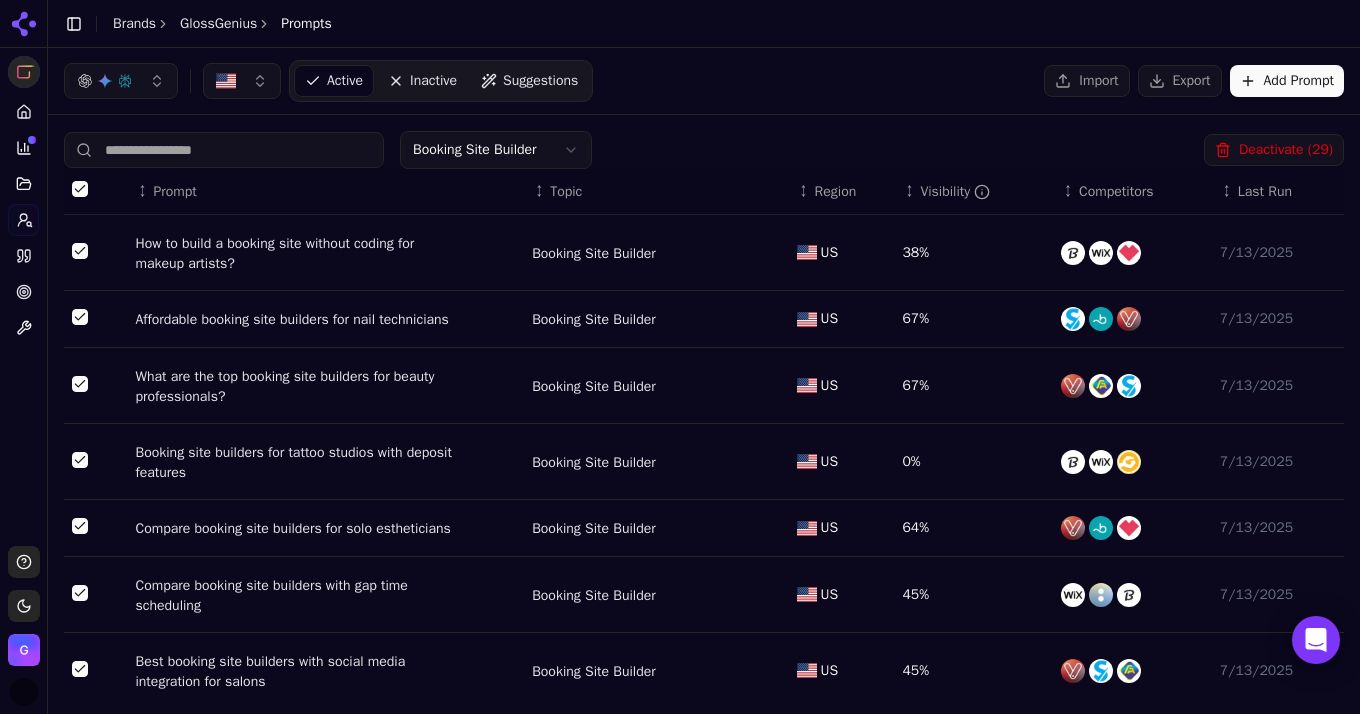 click on "Deactivate ( 29 )" at bounding box center [1274, 150] 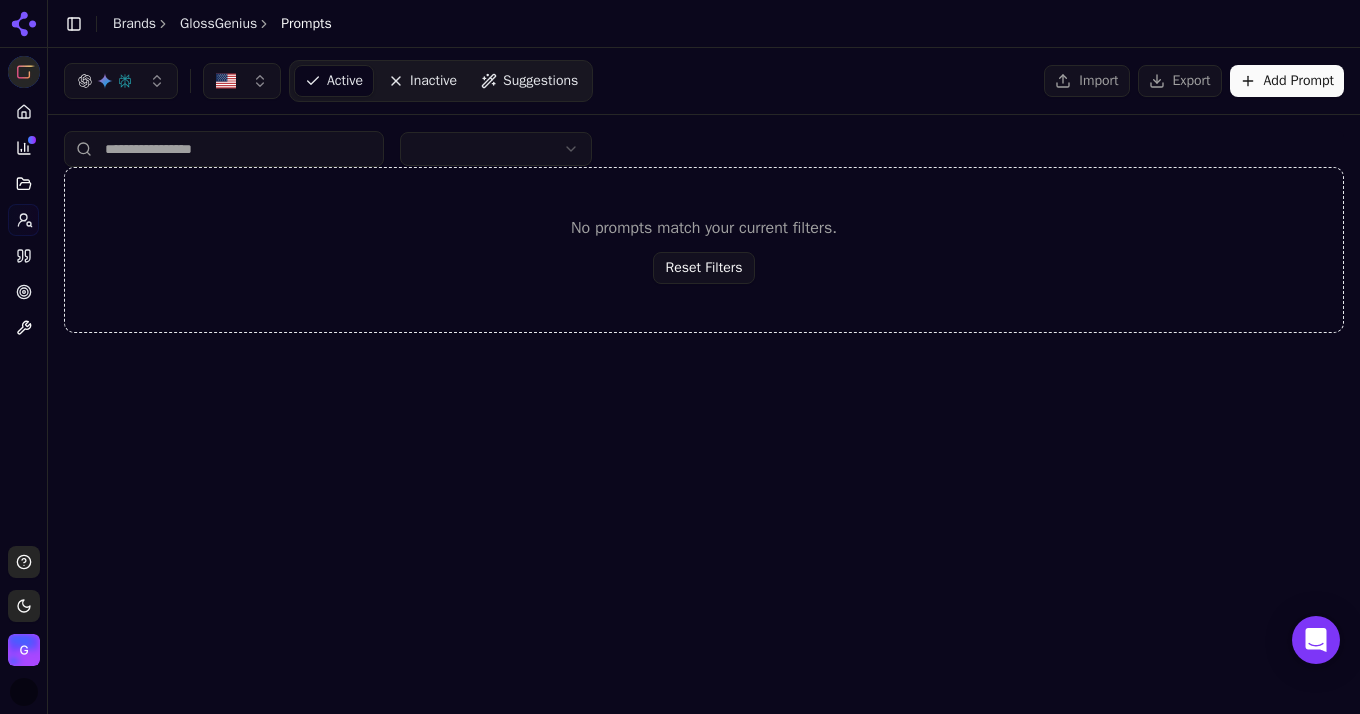 click on "Toggle Sidebar Brands GlossGenius Prompts" at bounding box center (704, 24) 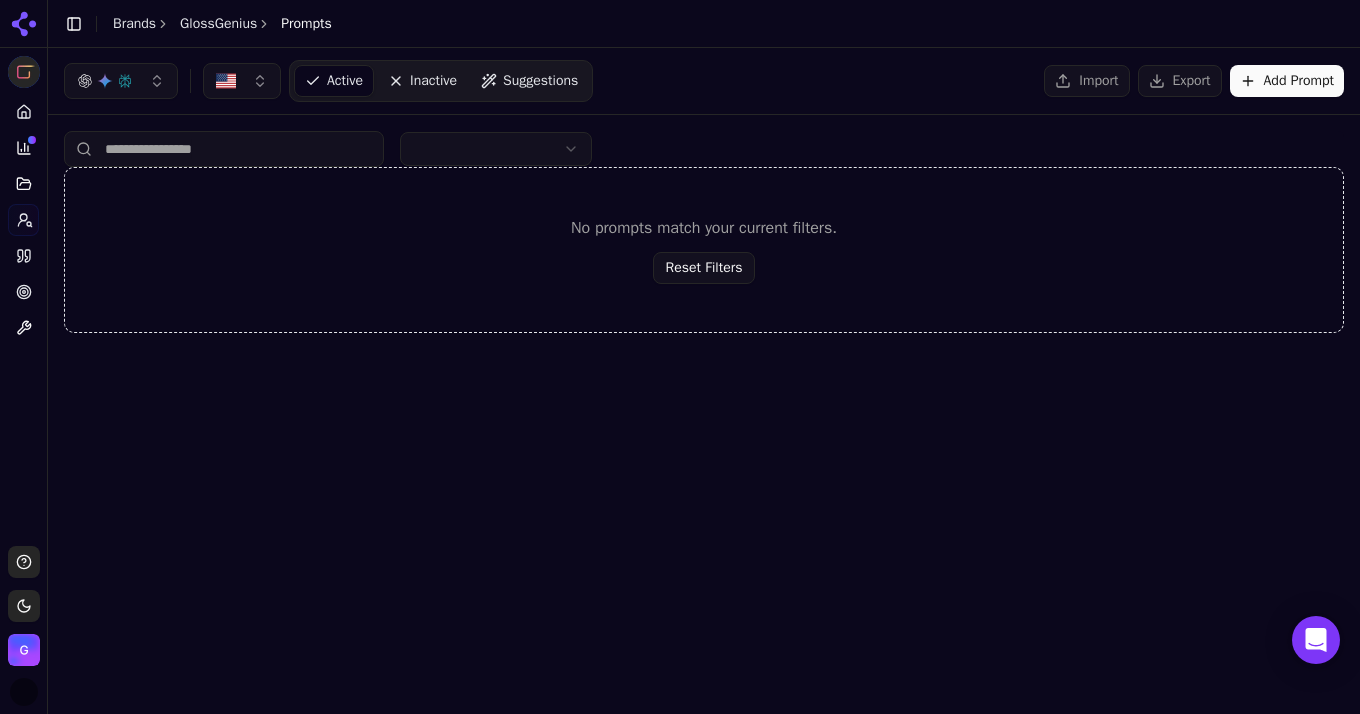 click on "GlossGenius" at bounding box center (218, 24) 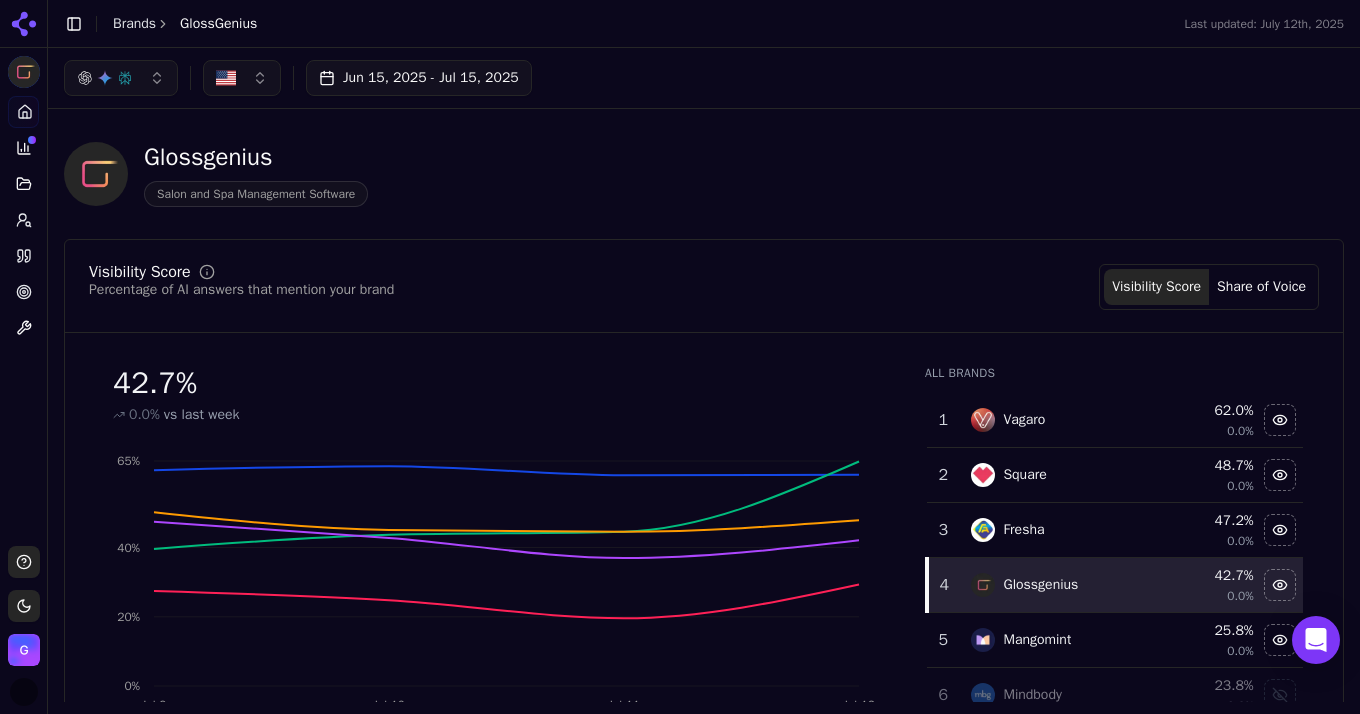 click 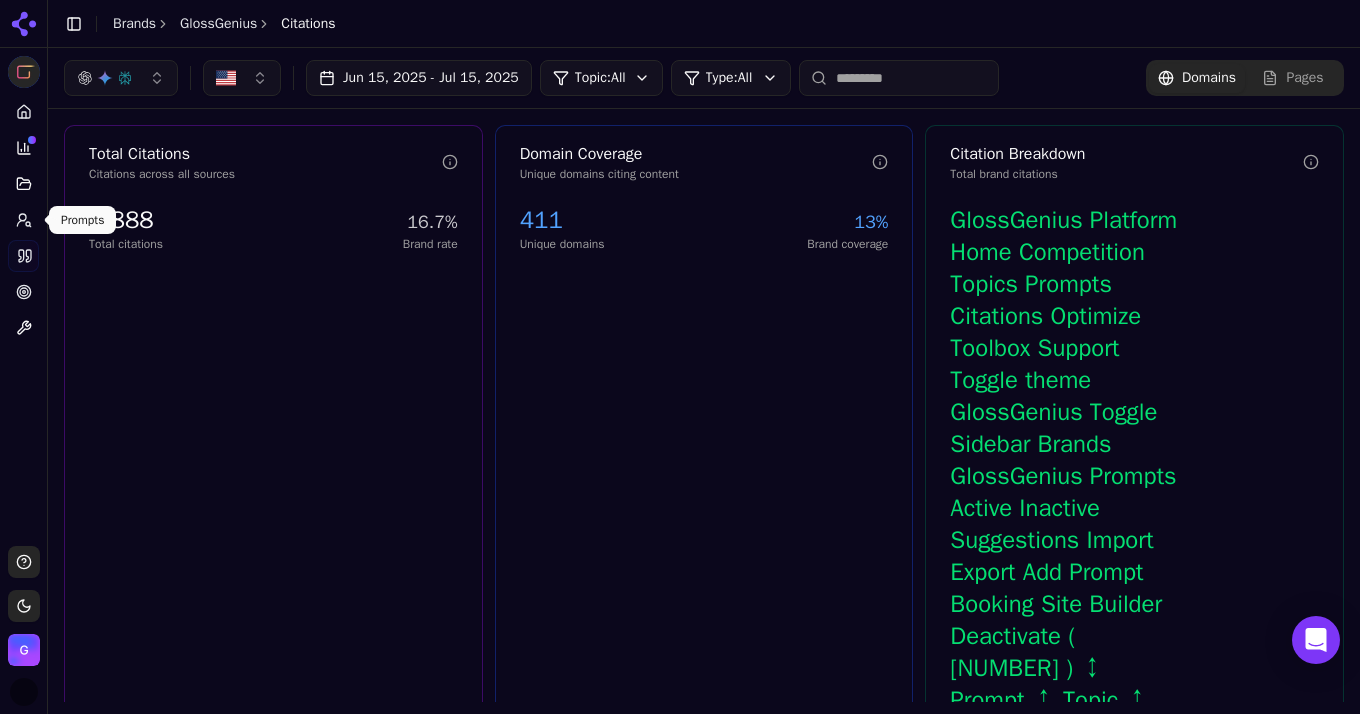 click 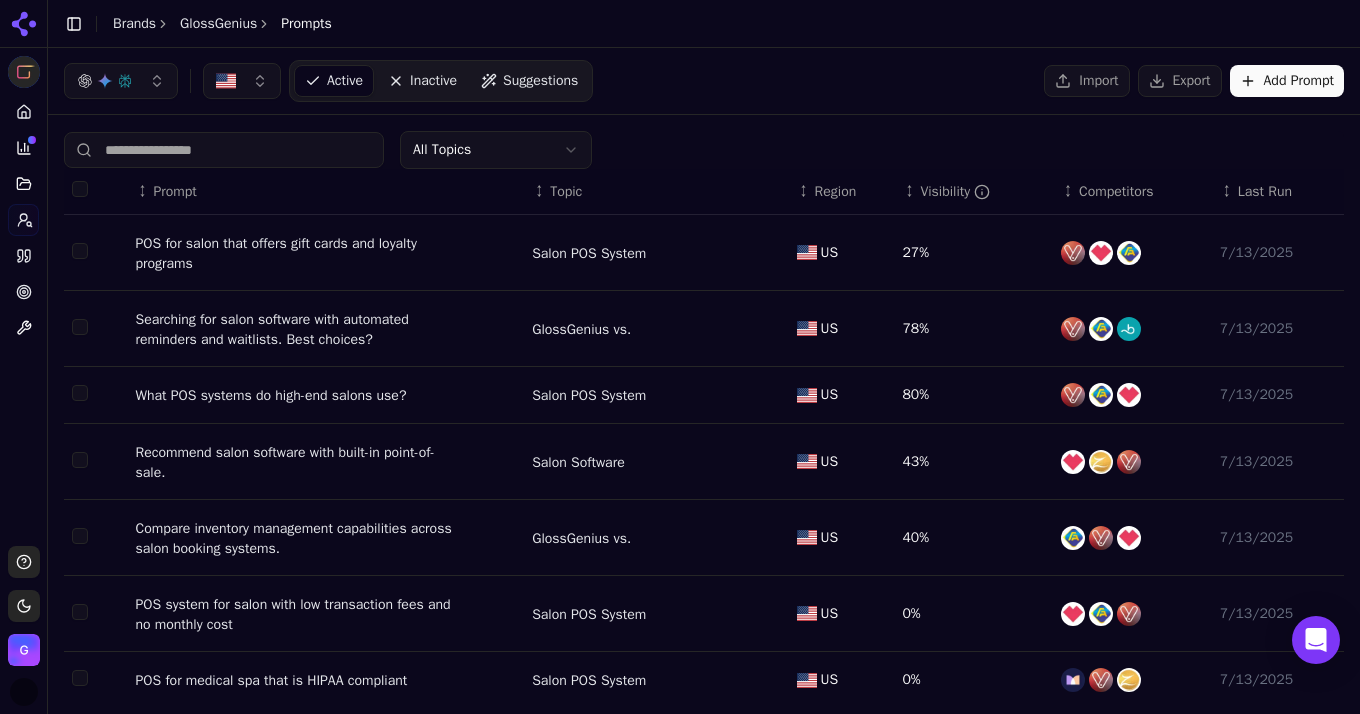 click on "GlossGenius Platform Home Competition Topics Prompts Citations Optimize Toolbox Support Toggle theme GlossGenius   Toggle Sidebar Brands GlossGenius Prompts Active Inactive Suggestions Import Export Add Prompt All Topics  ↕ Prompt  ↕ Topic  ↕ Region  ↕ Visibility  ↕ Competitors  ↕ Last Run POS for salon that offers gift cards and loyalty programs Salon POS System [REGION] [PERCENT]% [DATE] Searching for salon software with automated reminders and waitlists. Best choices? GlossGenius vs.  [REGION] [PERCENT]% [DATE] What POS systems do high-end salons use? Salon POS System [REGION] [PERCENT]% [DATE] Recommend salon software with built-in point-of-sale. Salon Software [REGION] [PERCENT]% [DATE] Compare inventory management capabilities across salon booking systems. GlossGenius vs.  [REGION] [PERCENT]% [DATE] POS system for salon with low transaction fees and no monthly cost Salon POS System [REGION] [PERCENT]% [DATE] POS for medical spa that is HIPAA compliant Salon POS System [REGION] [PERCENT]% [DATE] GlossGenius vs.  [REGION] [PERCENT]% [DATE] GlossGenius vs.  [REGION] [PERCENT]% [DATE]" at bounding box center [680, 357] 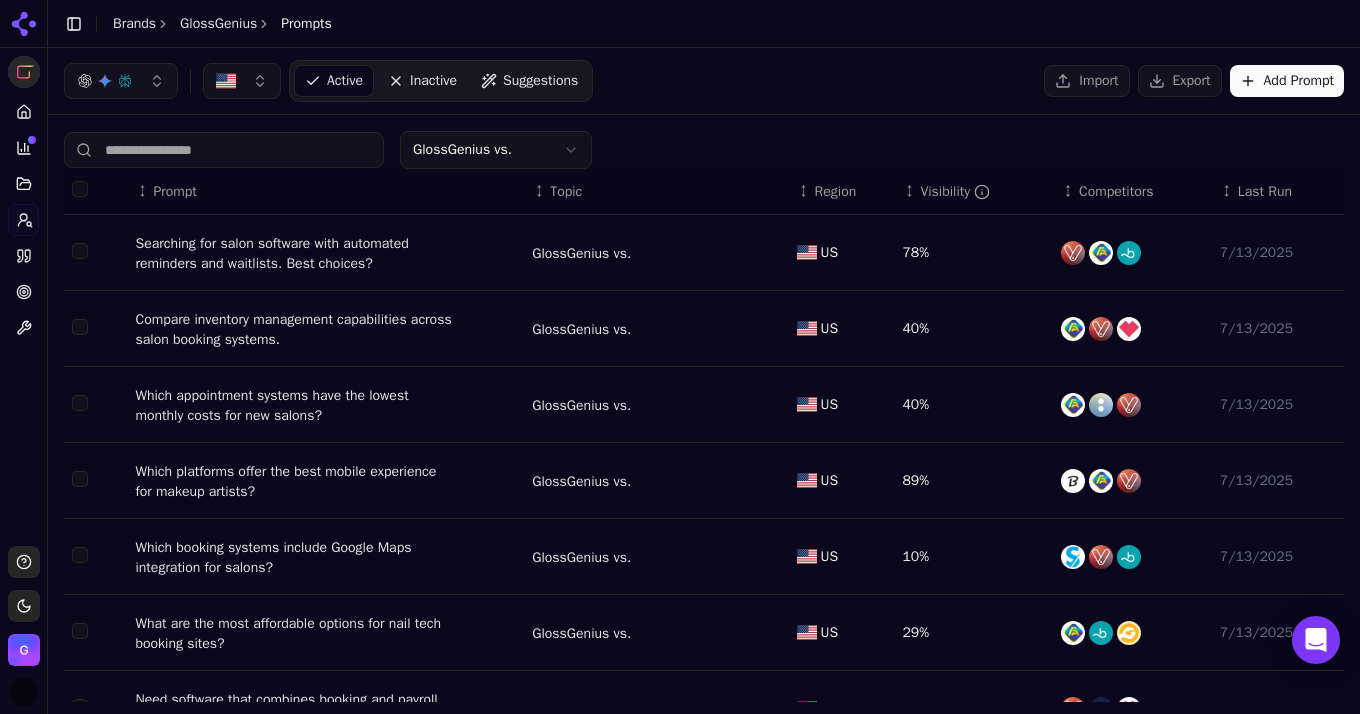 click at bounding box center [80, 189] 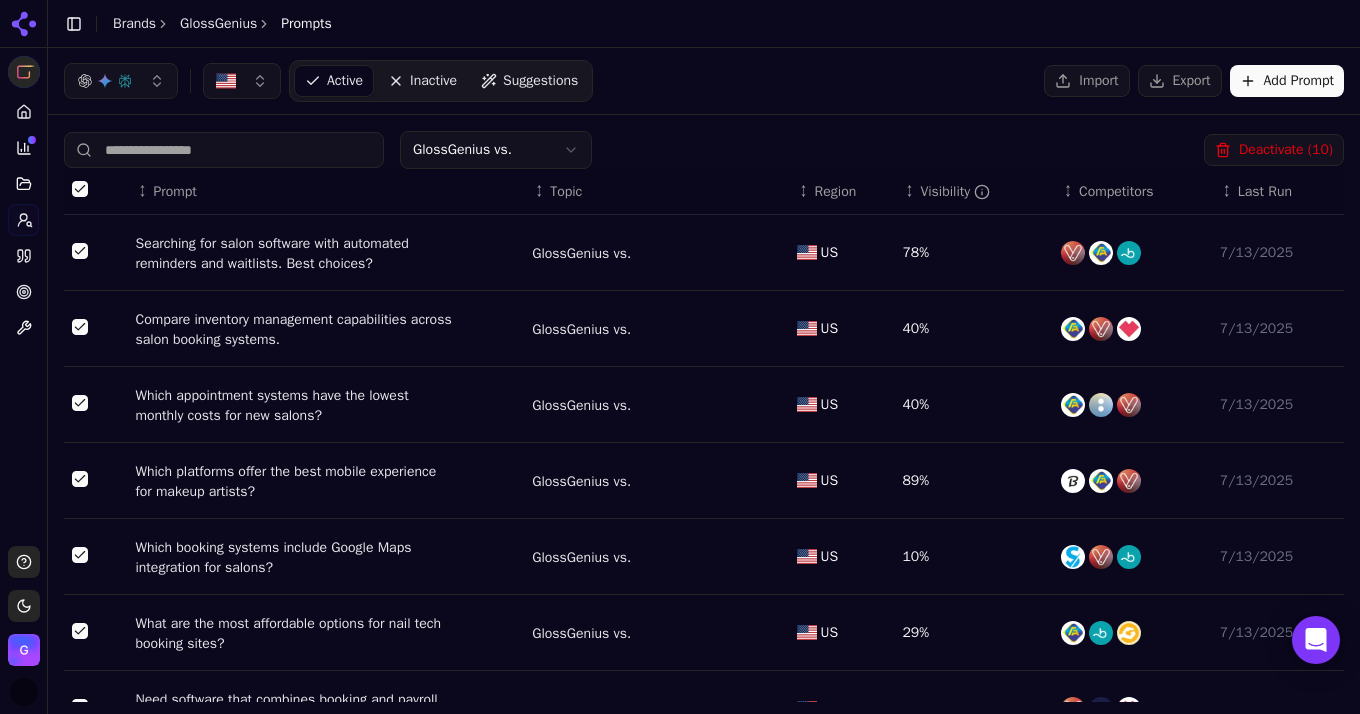 click on "Deactivate ( 10 )" at bounding box center (1274, 150) 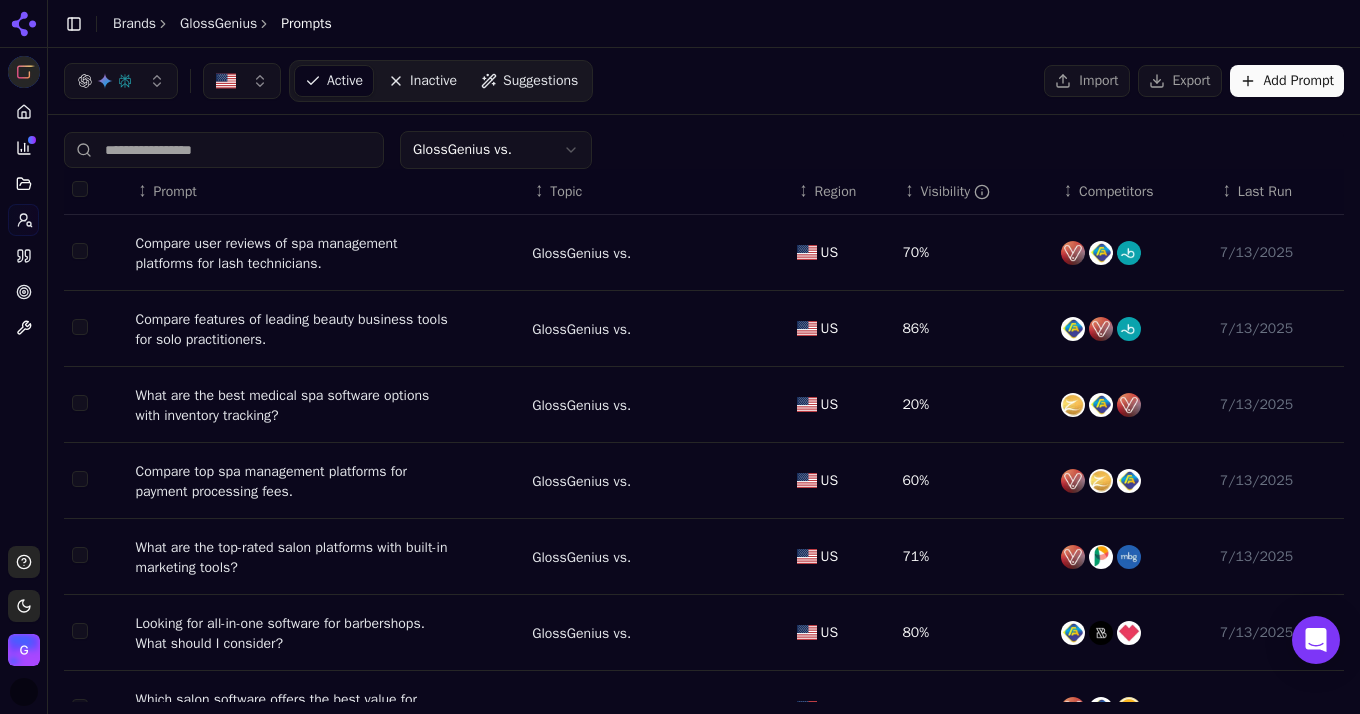 click on "GlossGenius Platform Home Competition Topics Prompts Citations Optimize Toolbox Support Toggle theme GlossGenius   Toggle Sidebar Brands GlossGenius Prompts Active Inactive Suggestions Import Export Add Prompt GlossGenius vs.  Deactivate ( [NUMBER] )  ↕ Prompt  ↕ Topic  ↕ Region  ↕ Visibility  ↕ Competitors  ↕ Last Run Searching for salon software with automated reminders and waitlists. Best choices? GlossGenius vs.  [REGION] [PERCENT]% [DATE] Compare inventory management capabilities across salon booking systems. GlossGenius vs.  [REGION] [PERCENT]% [DATE] Which appointment systems have the lowest monthly costs for new salons? GlossGenius vs.  [REGION] [PERCENT]% [DATE] Which platforms offer the best mobile experience for makeup artists? GlossGenius vs.  [REGION] [PERCENT]% [DATE] Which booking systems include Google Maps integration for salons? GlossGenius vs.  [REGION] [PERCENT]% [DATE] What are the most affordable options for nail tech booking sites? GlossGenius vs.  [REGION] [PERCENT]% [DATE] GlossGenius vs.  [REGION] [PERCENT]% [DATE] GlossGenius vs.  [REGION] [PERCENT]% [DATE]" at bounding box center (680, 357) 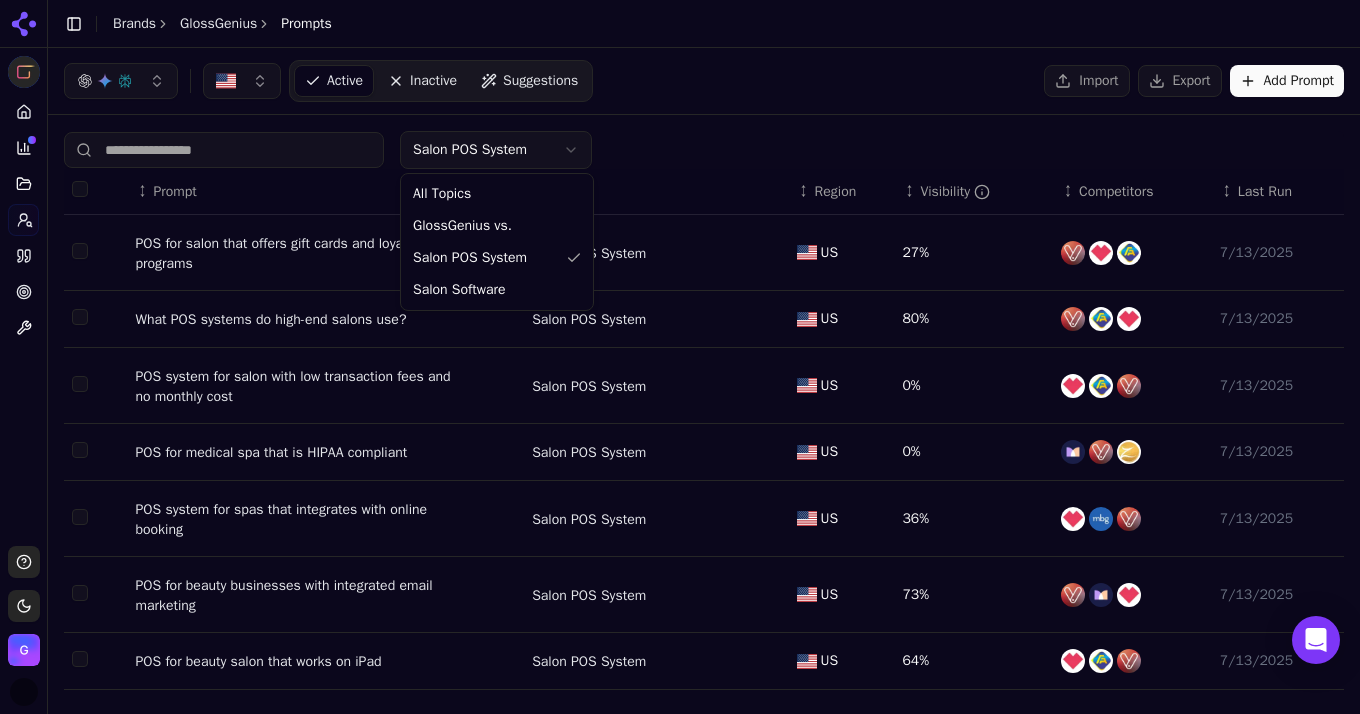 click on "GlossGenius Platform Home Competition Topics Prompts Citations Optimize Toolbox Support Toggle theme GlossGenius   Toggle Sidebar Brands GlossGenius Prompts Active Inactive Suggestions Import Export Add Prompt Salon POS System  ↕ Prompt  ↕ Topic  ↕ Region  ↕ Visibility  ↕ Competitors  ↕ Last Run POS for salon that offers gift cards and loyalty programs Salon POS System [REGION] [PERCENT]% [DATE] What POS systems do high-end salons use? Salon POS System [REGION] [PERCENT]% [DATE] POS system for salon with low transaction fees and no monthly cost Salon POS System [REGION] [PERCENT]% [DATE] POS for medical spa that is HIPAA compliant Salon POS System [REGION] [PERCENT]% [DATE] POS system for spas that integrates with online booking Salon POS System [REGION] [PERCENT]% [DATE] POS for beauty businesses with integrated email marketing Salon POS System [REGION] [PERCENT]% [DATE] POS for beauty salon that works on iPad Salon POS System [REGION] [PERCENT]% [DATE] Best POS for tattoo studios with appointment scheduling Salon POS System [REGION] [PERCENT]% [DATE] [REGION] [PERCENT]% [REGION] [PERCENT]% [DATE]" at bounding box center (680, 357) 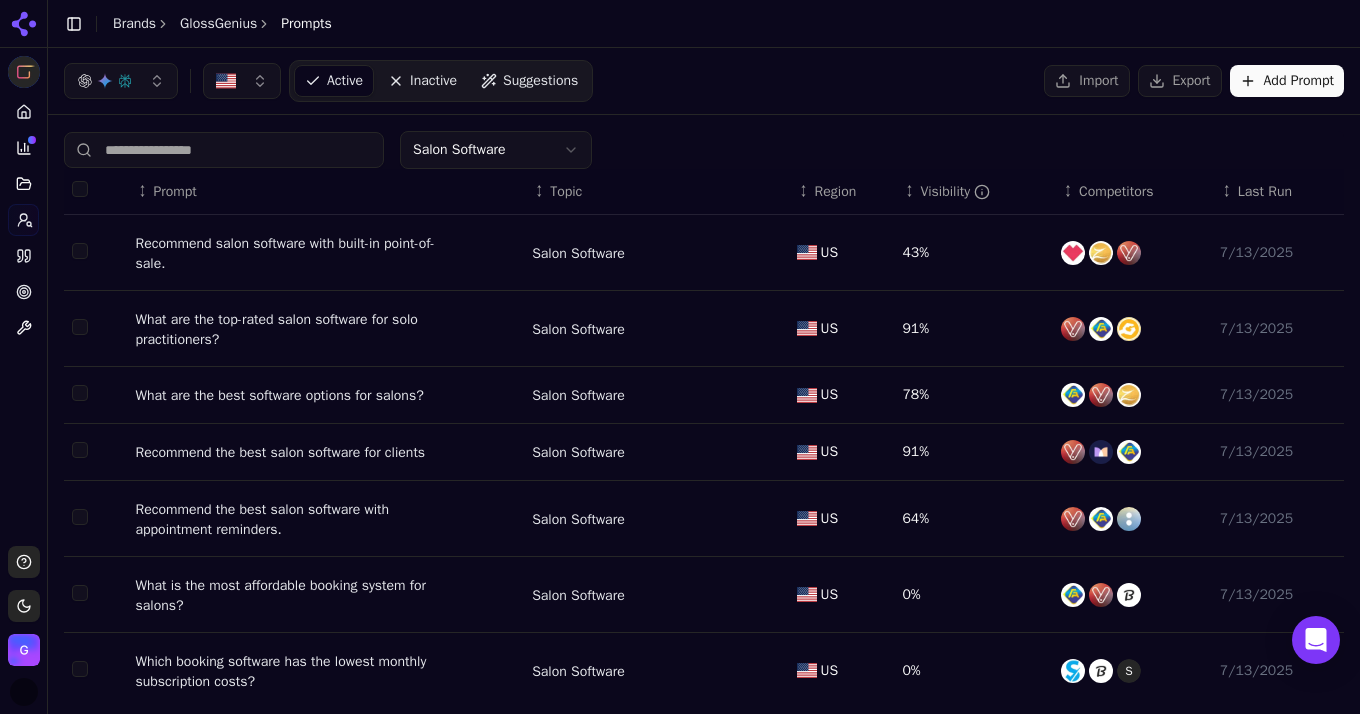 click on "GlossGenius Platform Home Competition Topics Prompts Citations Optimize Toolbox Support Toggle theme GlossGenius   Toggle Sidebar Brands GlossGenius Prompts Active Inactive Suggestions Import Export Add Prompt Salon Software  ↕ Prompt  ↕ Topic  ↕ Region  ↕ Visibility  ↕ Competitors  ↕ Last Run Recommend salon software with built-in point-of-sale. Salon Software [REGION] [PERCENT]% [DATE] What are the top-rated salon software for solo practitioners? Salon Software [REGION] [PERCENT]% [DATE] What are the best software options for salons? Salon Software [REGION] [PERCENT]% [DATE] Recommend the best salon software for clients Salon Software [REGION] [PERCENT]% [DATE] Recommend the best salon software with appointment reminders. Salon Software [REGION] [PERCENT]% [DATE] What is the most affordable booking system for salons? Salon Software [REGION] [PERCENT]% [DATE] Which booking software has the lowest monthly subscription costs? Salon Software [REGION] [PERCENT]% S [DATE] Recommend the best salon software with payroll. Salon Software [REGION] [PERCENT]% [DATE] [REGION] [PERCENT]% [REGION]" at bounding box center [680, 357] 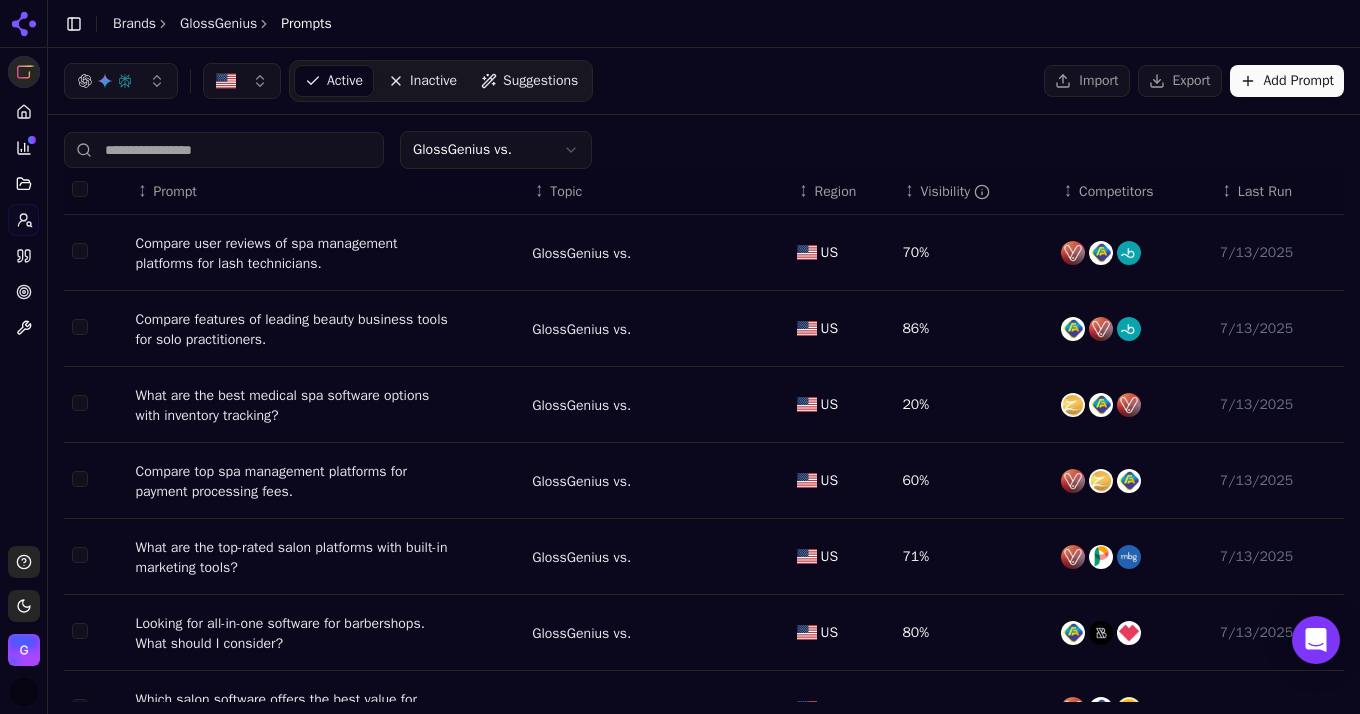 click on "GlossGenius Platform Home Competition Topics Prompts Citations Optimize Toolbox Support Toggle theme GlossGenius   Toggle Sidebar Brands GlossGenius Prompts Active Inactive Suggestions Import Export Add Prompt GlossGenius vs.  Deactivate ( [NUMBER] )  ↕ Prompt  ↕ Topic  ↕ Region  ↕ Visibility  ↕ Competitors  ↕ Last Run Searching for salon software with automated reminders and waitlists. Best choices? GlossGenius vs.  [REGION] [PERCENT]% [DATE] Compare inventory management capabilities across salon booking systems. GlossGenius vs.  [REGION] [PERCENT]% [DATE] Which appointment systems have the lowest monthly costs for new salons? GlossGenius vs.  [REGION] [PERCENT]% [DATE] Which platforms offer the best mobile experience for makeup artists? GlossGenius vs.  [REGION] [PERCENT]% [DATE] Which booking systems include Google Maps integration for salons? GlossGenius vs.  [REGION] [PERCENT]% [DATE] What are the most affordable options for nail tech booking sites? GlossGenius vs.  [REGION] [PERCENT]% [DATE] GlossGenius vs.  [REGION] [PERCENT]% [DATE] GlossGenius vs.  [REGION] [PERCENT]% [DATE]" at bounding box center (680, 357) 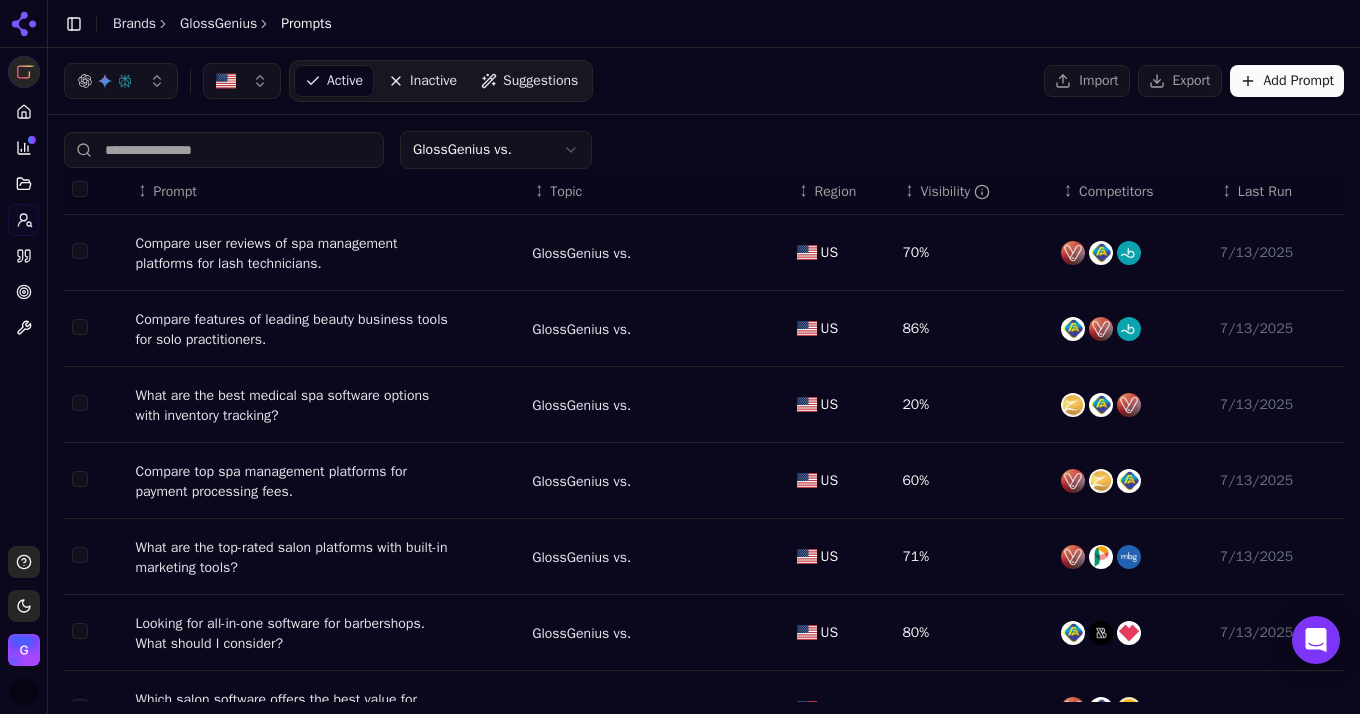 click on "GlossGenius Platform Home Competition Topics Prompts Citations Optimize Toolbox Support Toggle theme GlossGenius   Toggle Sidebar Brands GlossGenius Prompts Active Inactive Suggestions Import Export Add Prompt GlossGenius vs.  Deactivate ( [NUMBER] )  ↕ Prompt  ↕ Topic  ↕ Region  ↕ Visibility  ↕ Competitors  ↕ Last Run Searching for salon software with automated reminders and waitlists. Best choices? GlossGenius vs.  [REGION] [PERCENT]% [DATE] Compare inventory management capabilities across salon booking systems. GlossGenius vs.  [REGION] [PERCENT]% [DATE] Which appointment systems have the lowest monthly costs for new salons? GlossGenius vs.  [REGION] [PERCENT]% [DATE] Which platforms offer the best mobile experience for makeup artists? GlossGenius vs.  [REGION] [PERCENT]% [DATE] Which booking systems include Google Maps integration for salons? GlossGenius vs.  [REGION] [PERCENT]% [DATE] What are the most affordable options for nail tech booking sites? GlossGenius vs.  [REGION] [PERCENT]% [DATE] GlossGenius vs.  [REGION] [PERCENT]% [DATE] GlossGenius vs.  [REGION] [PERCENT]% [DATE]" at bounding box center (680, 357) 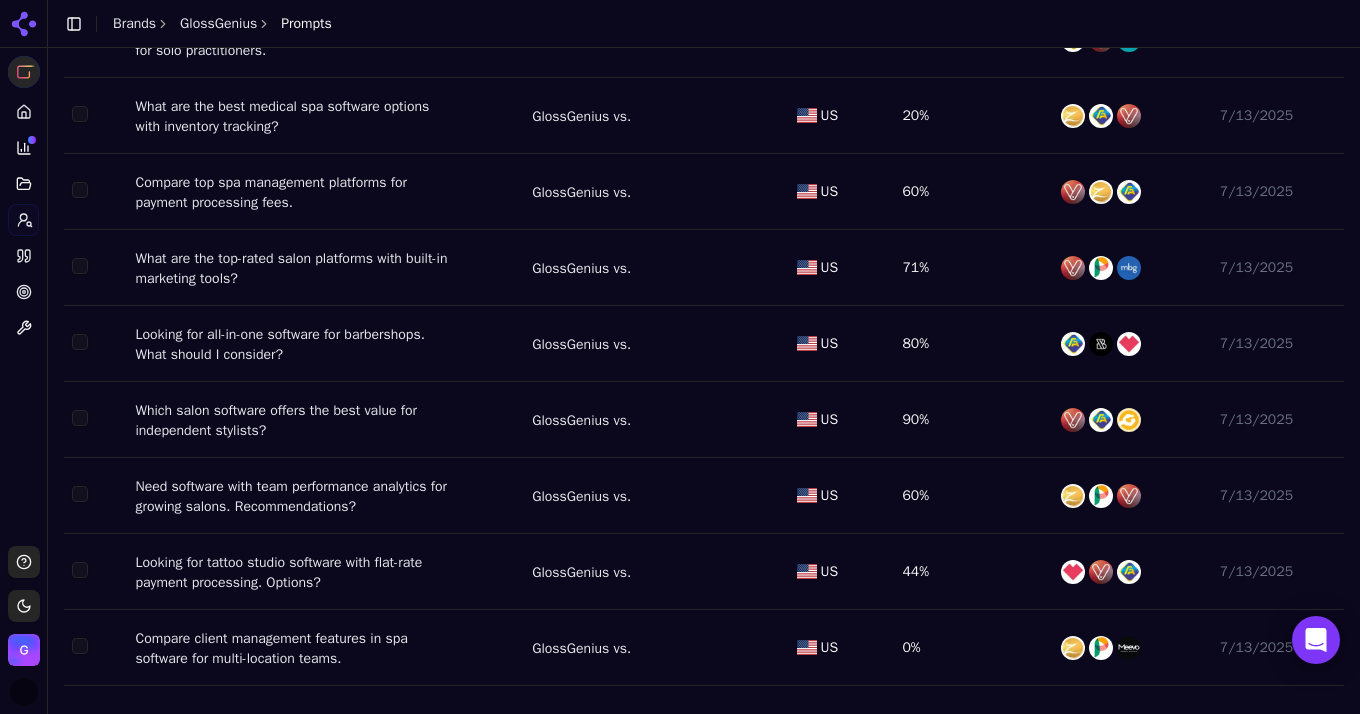 scroll, scrollTop: 336, scrollLeft: 0, axis: vertical 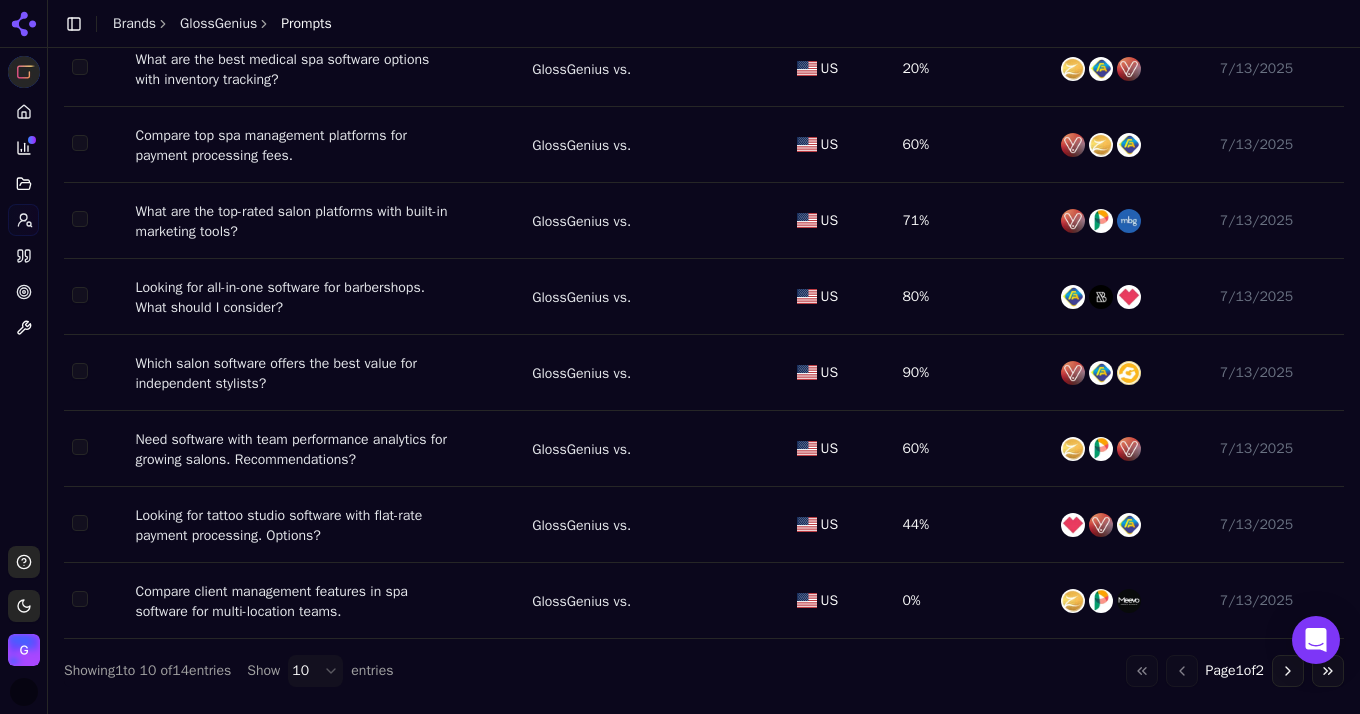 type 